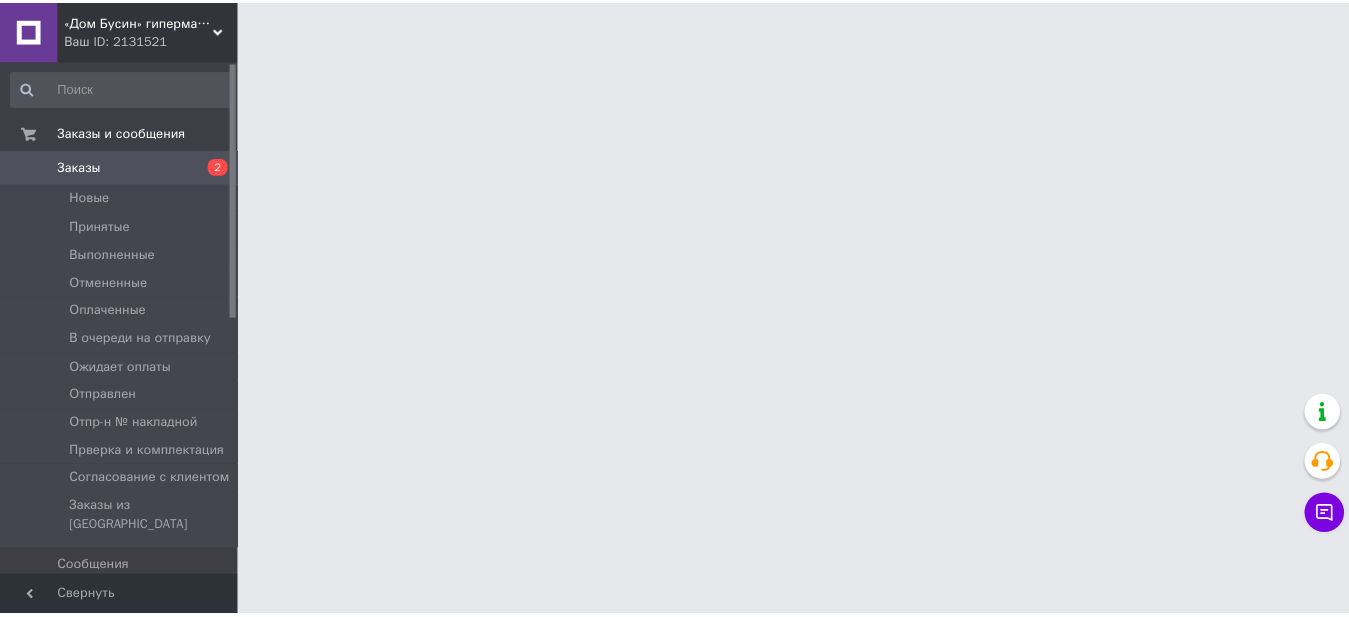 scroll, scrollTop: 0, scrollLeft: 0, axis: both 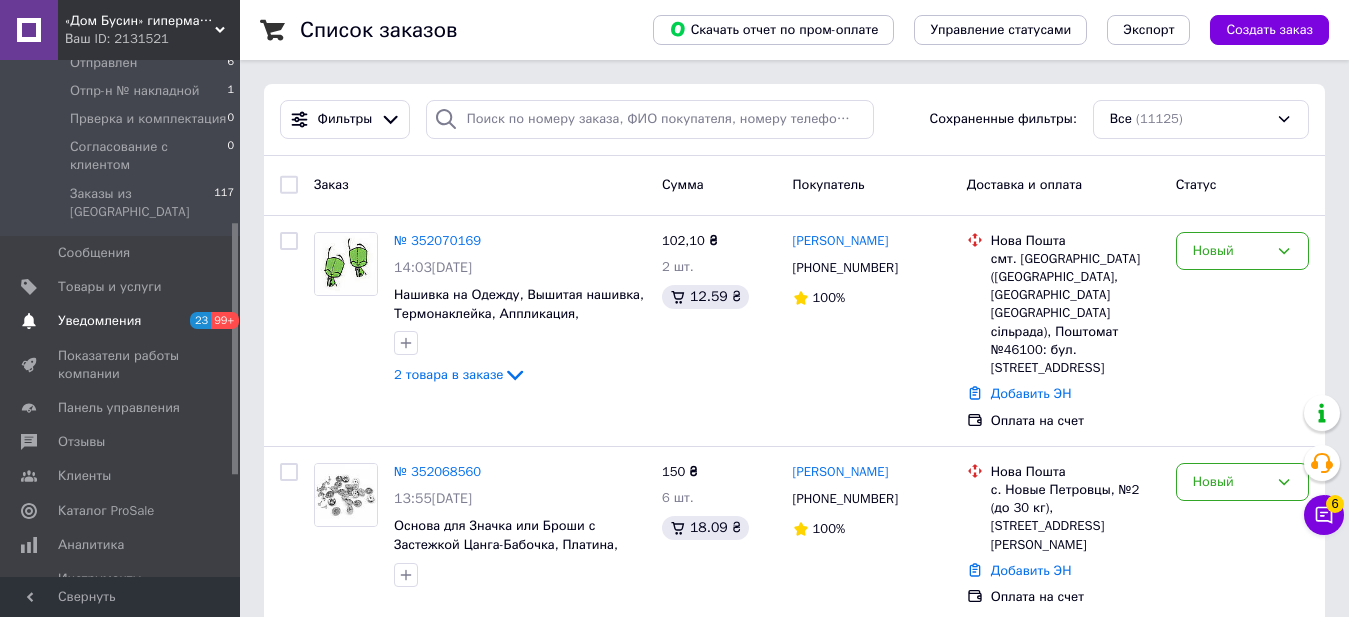 click on "Уведомления" at bounding box center [99, 321] 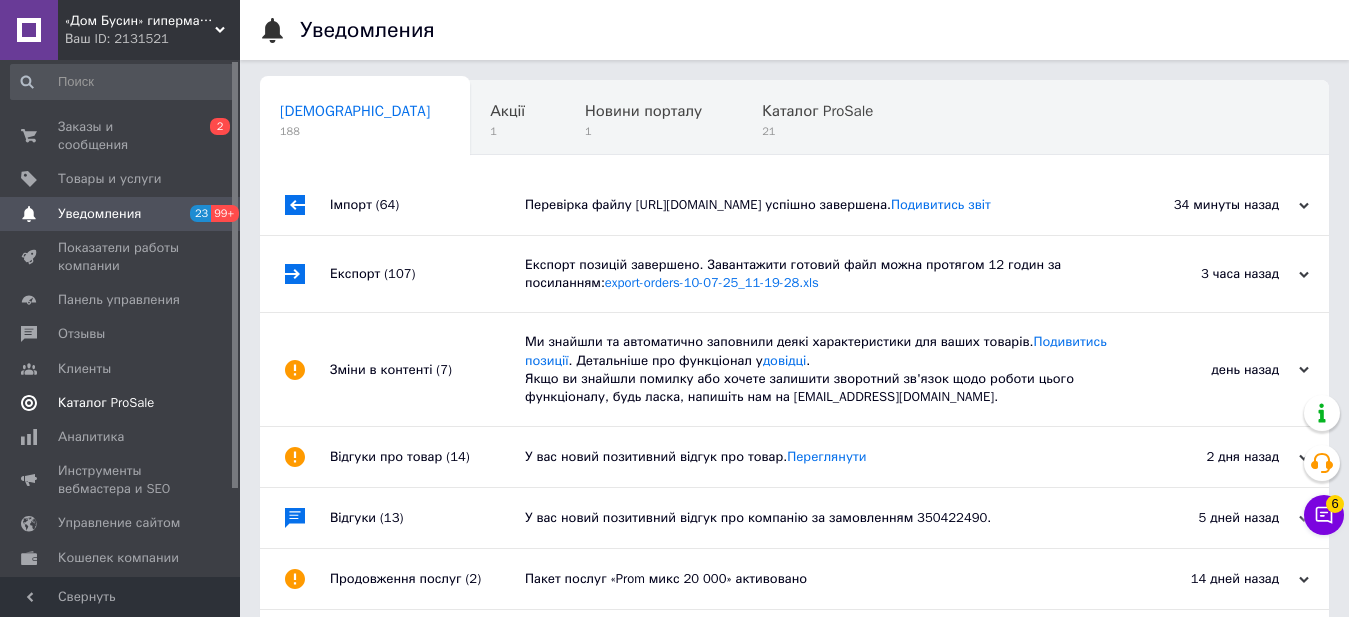 scroll, scrollTop: 0, scrollLeft: 0, axis: both 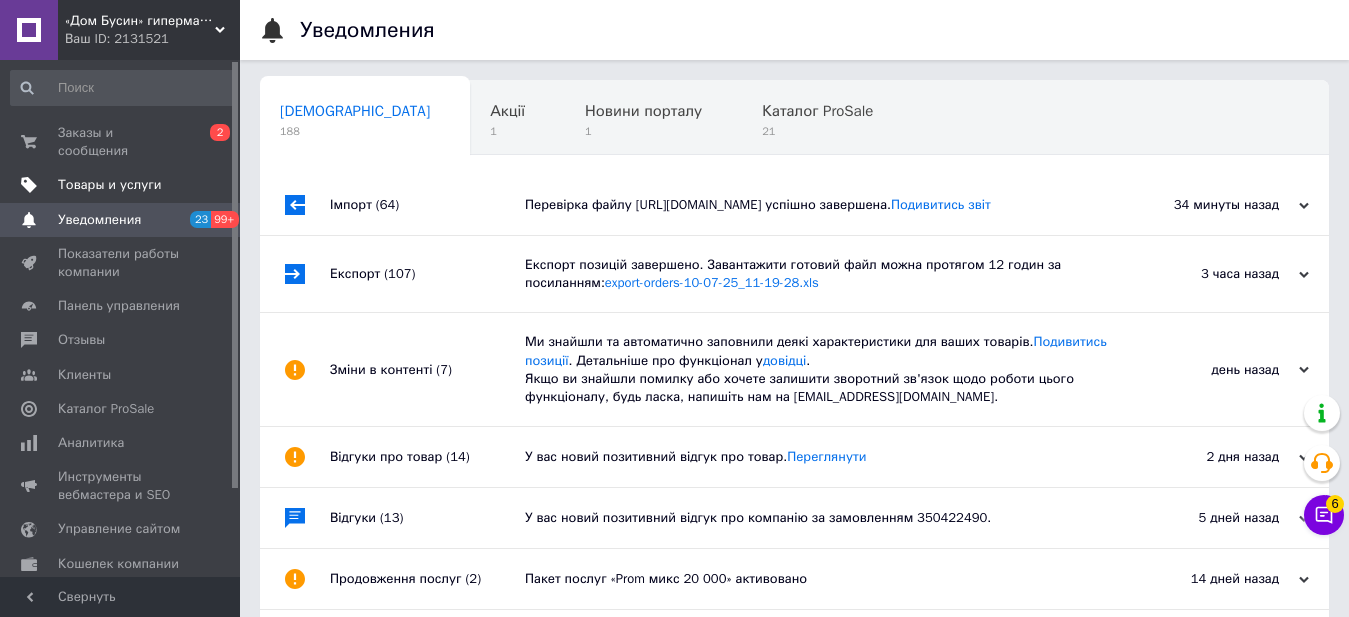 click on "Товары и услуги" at bounding box center [110, 185] 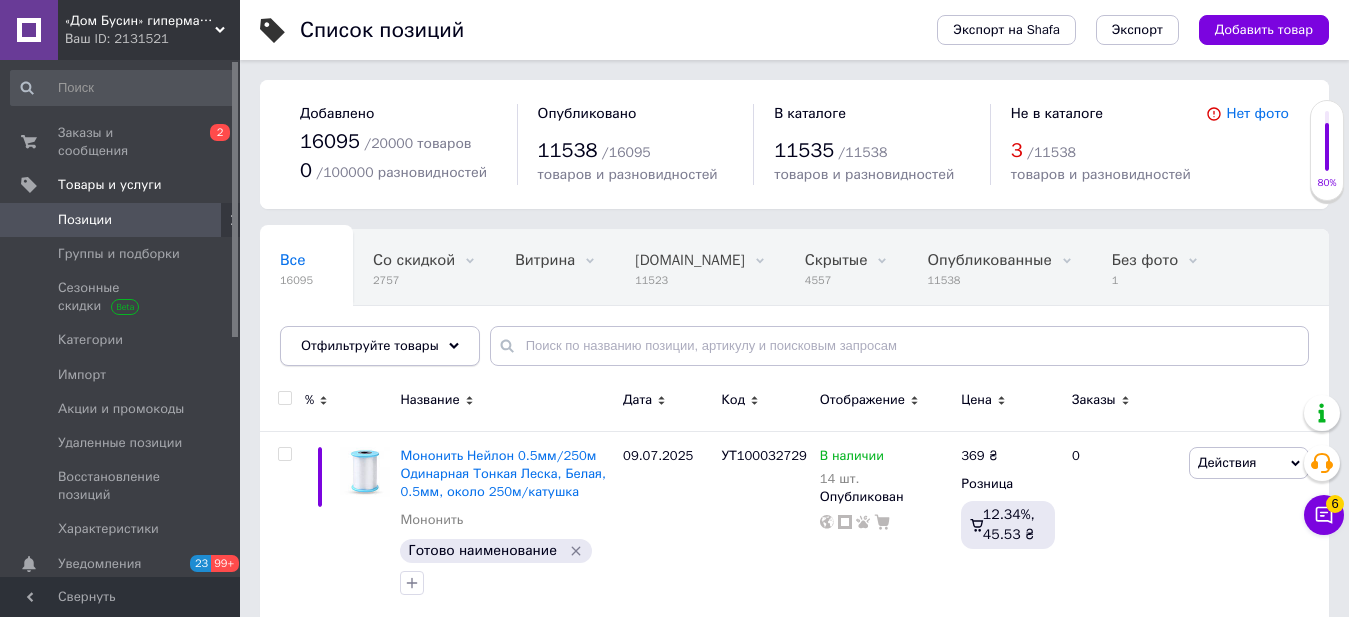click 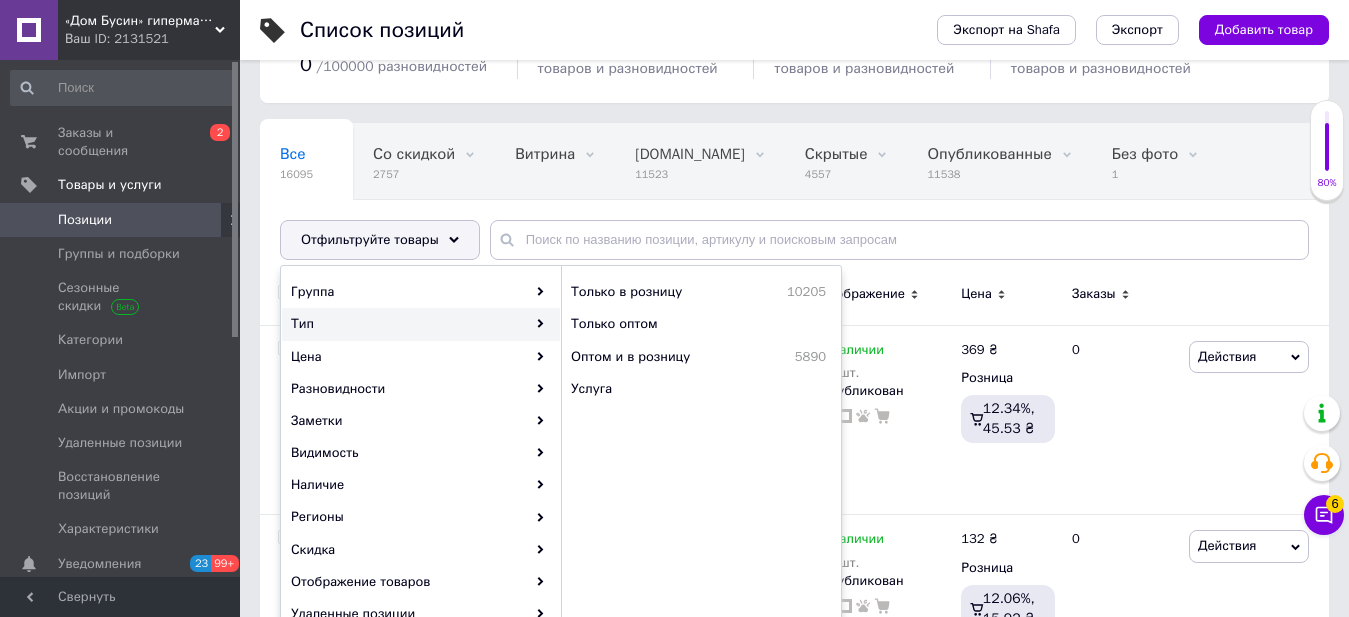 scroll, scrollTop: 133, scrollLeft: 0, axis: vertical 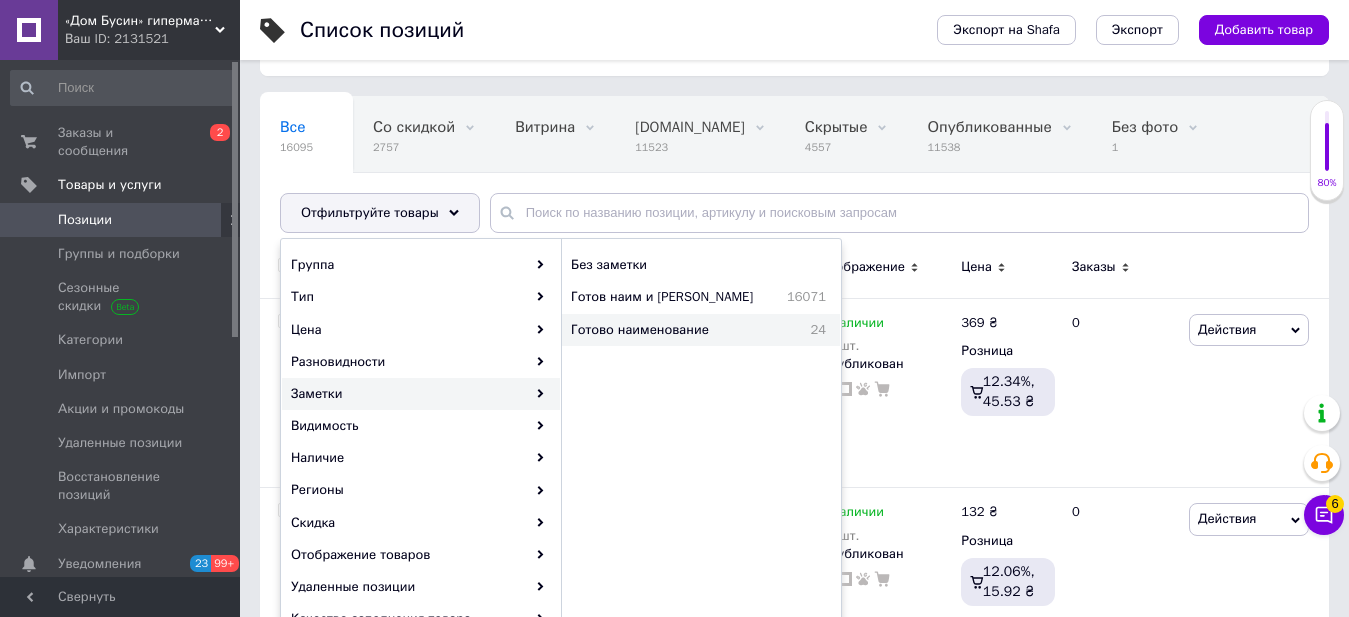 click on "Готово наименование" at bounding box center [678, 330] 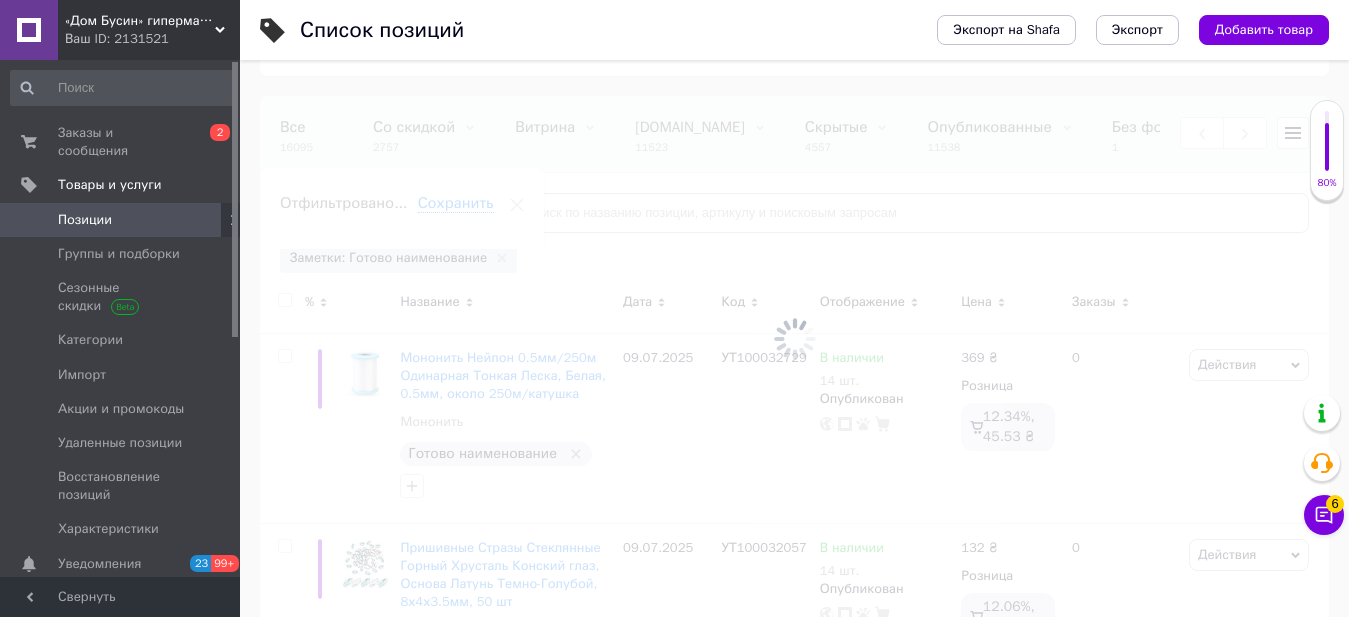 scroll, scrollTop: 0, scrollLeft: 360, axis: horizontal 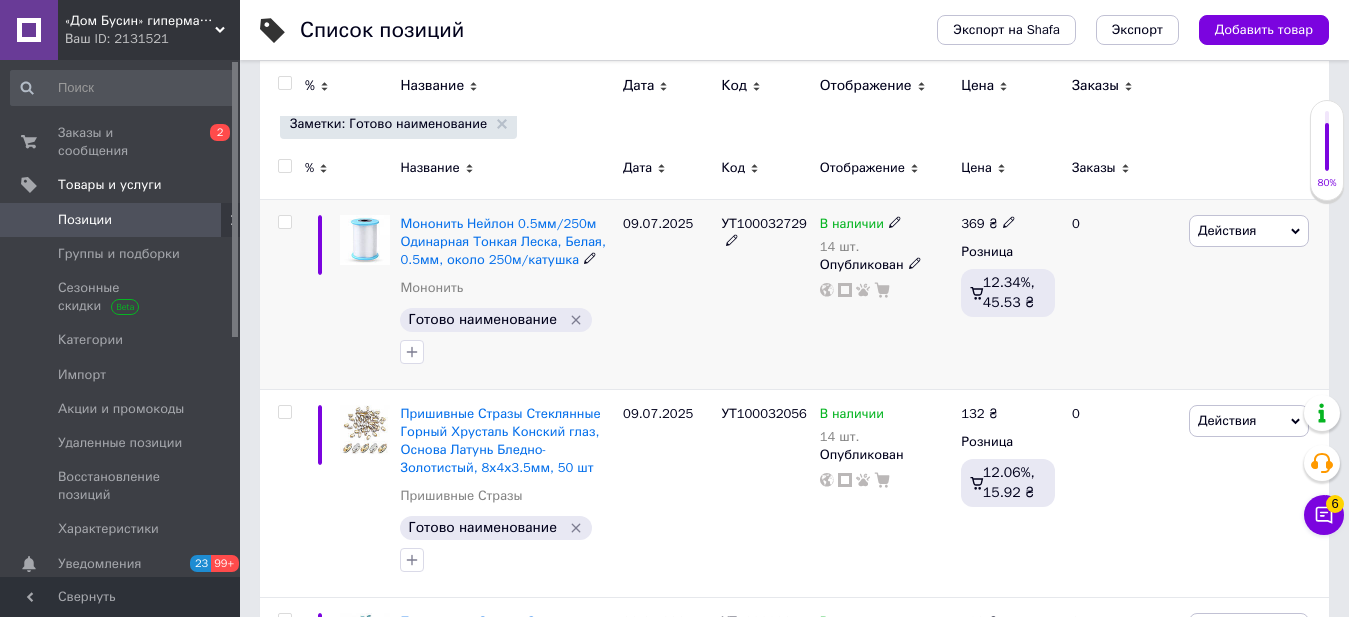 click at bounding box center (284, 222) 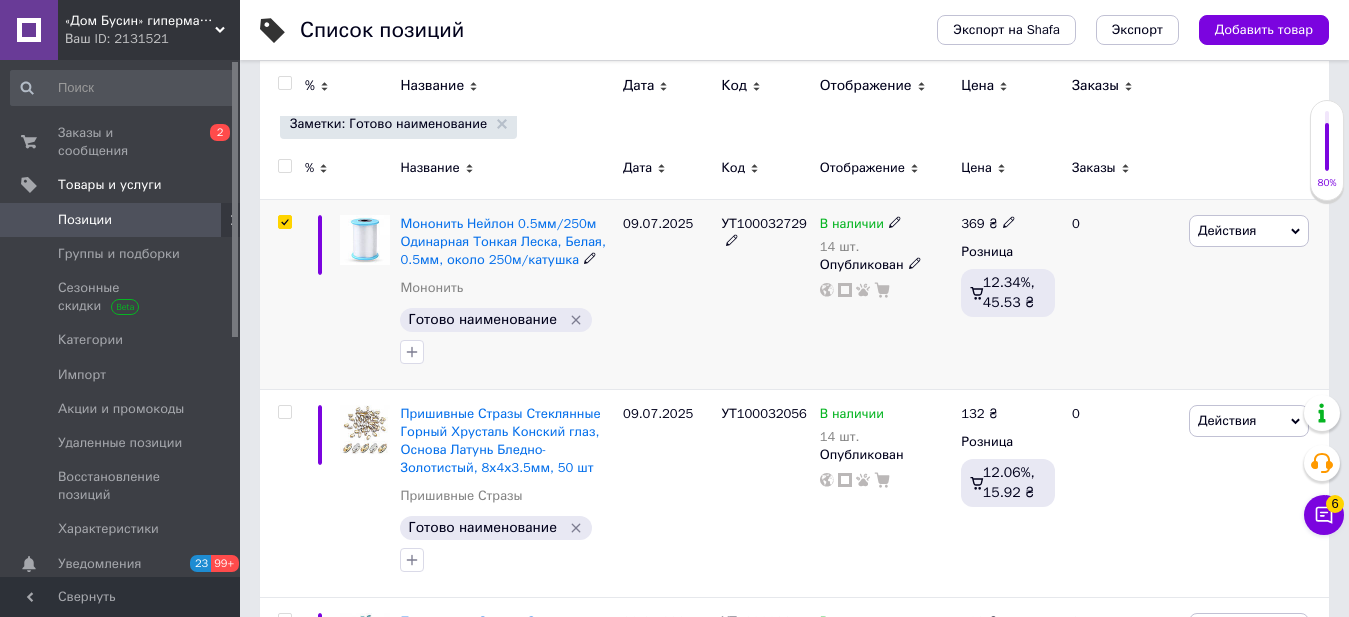 checkbox on "true" 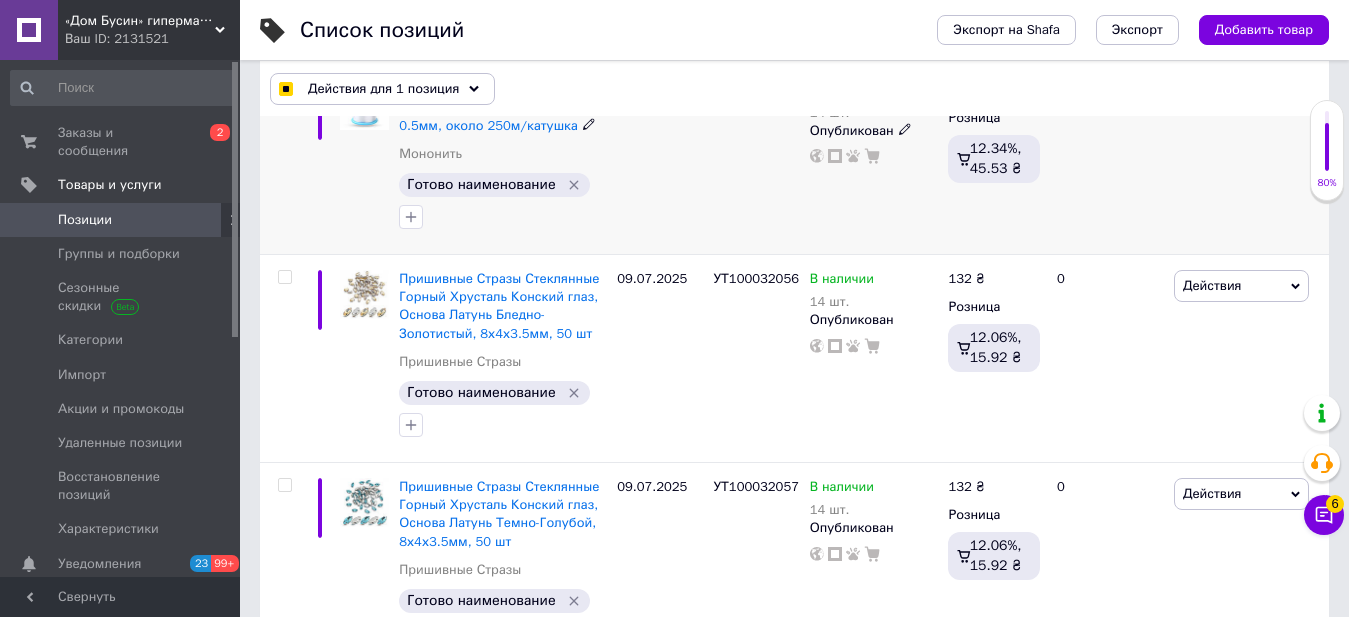 scroll, scrollTop: 467, scrollLeft: 0, axis: vertical 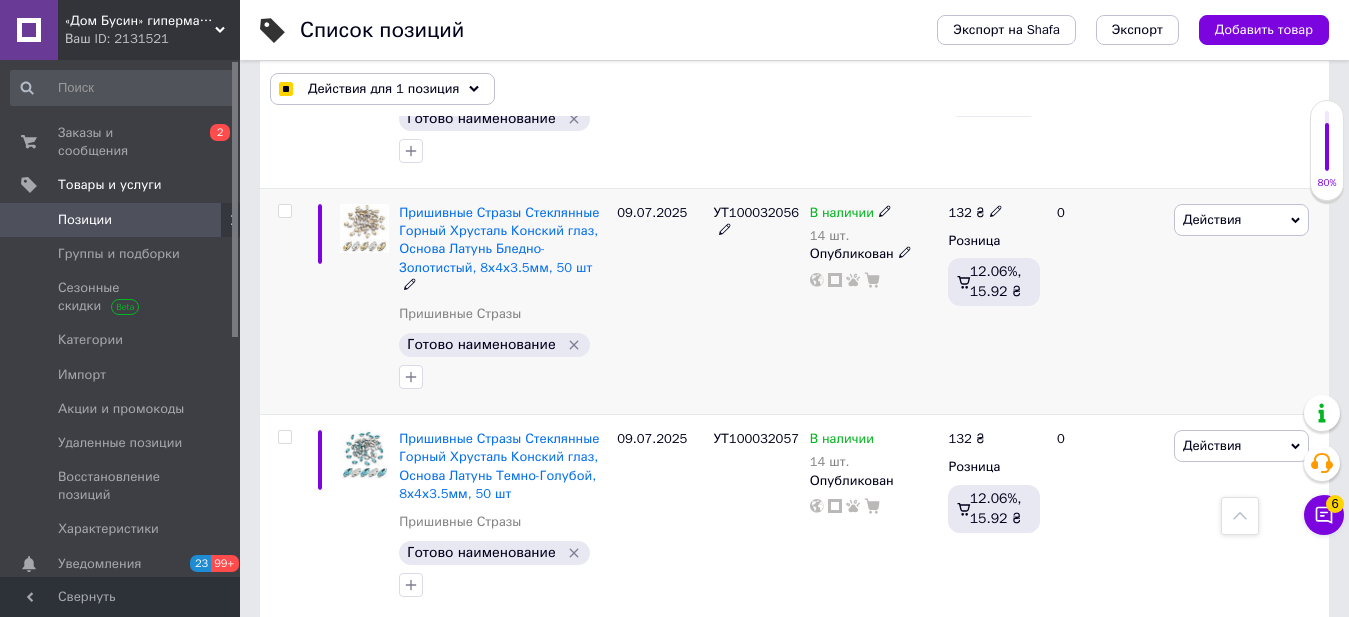 click at bounding box center (284, 211) 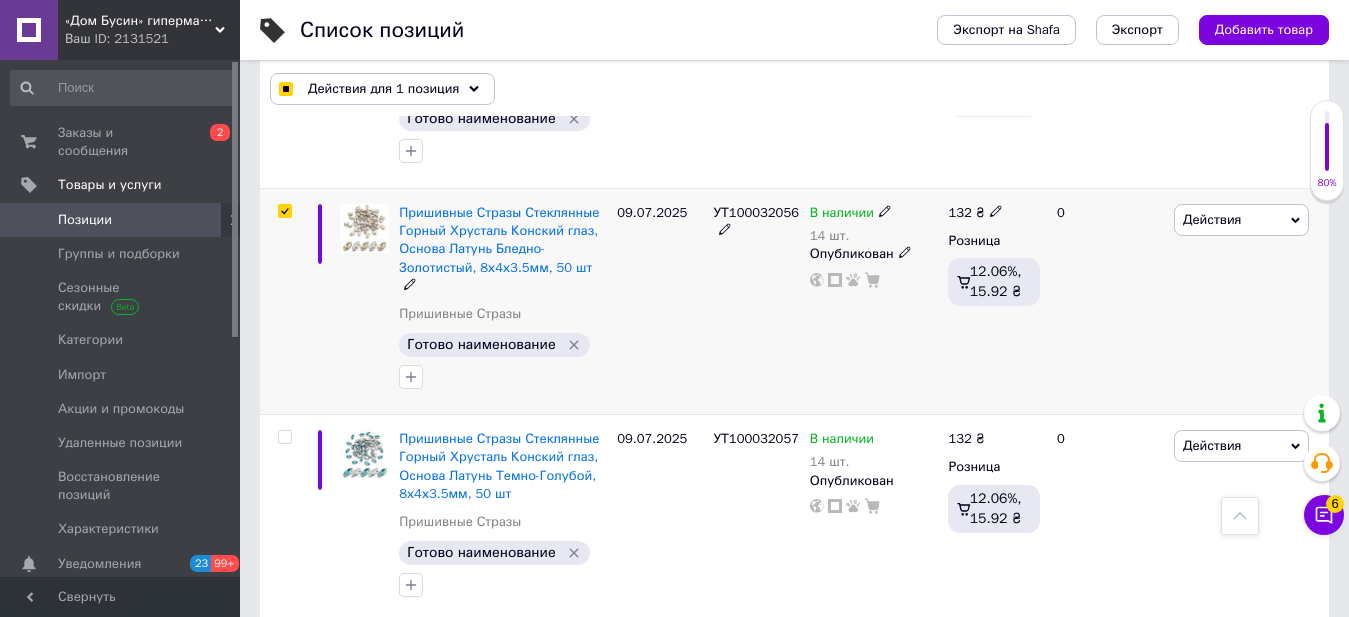 checkbox on "true" 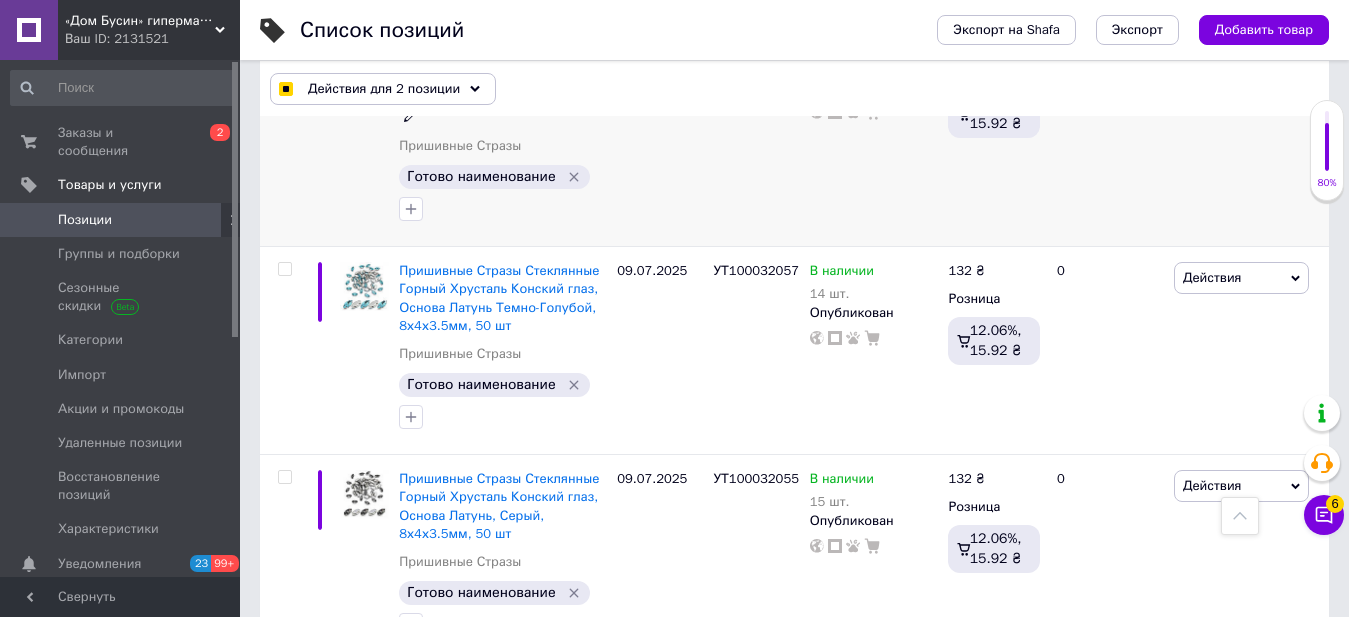 scroll, scrollTop: 667, scrollLeft: 0, axis: vertical 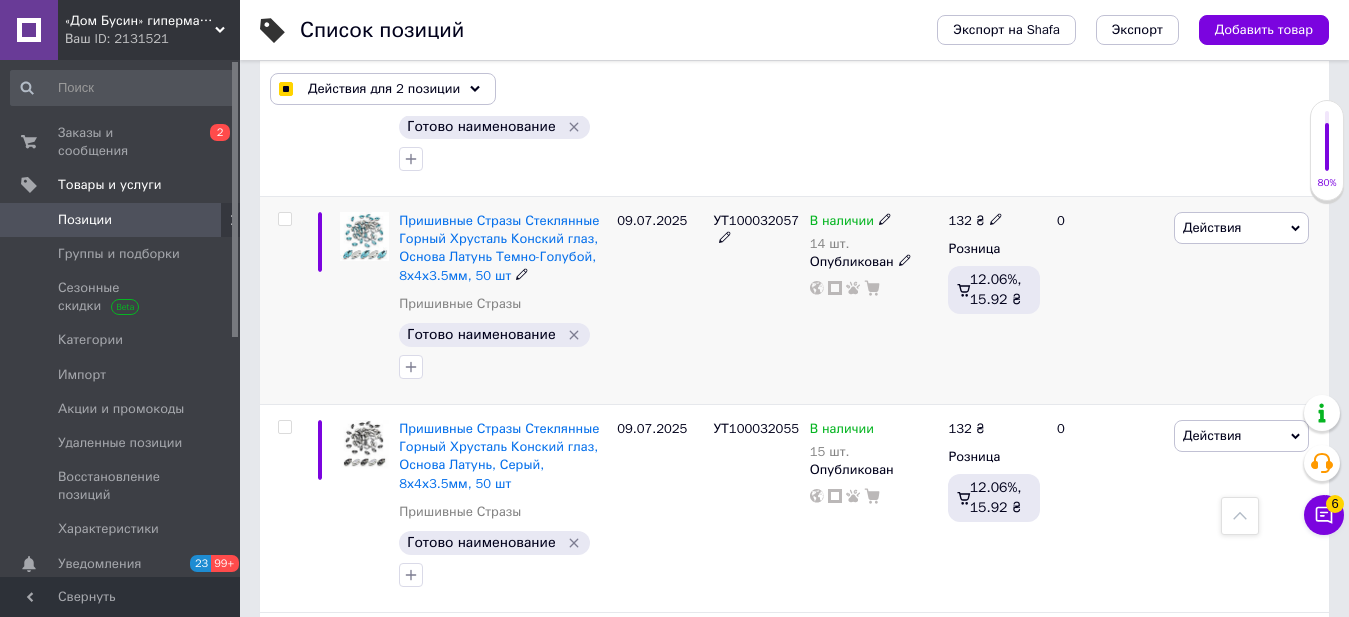 click at bounding box center [284, 219] 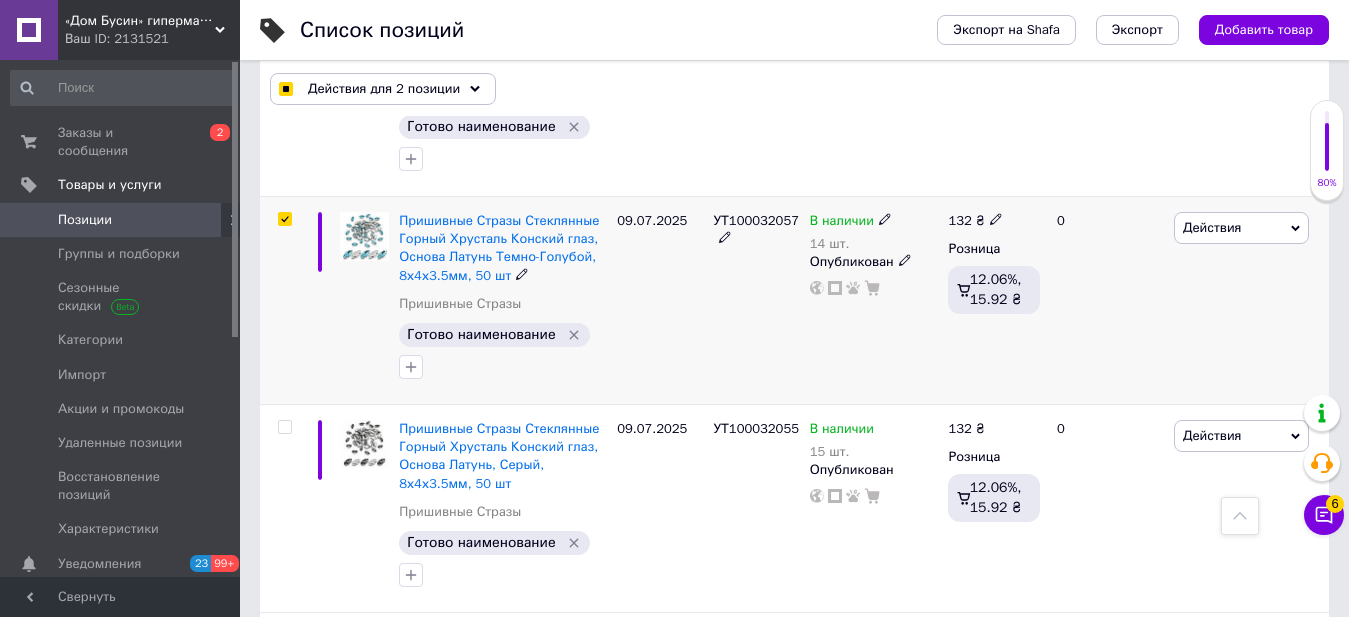 checkbox on "true" 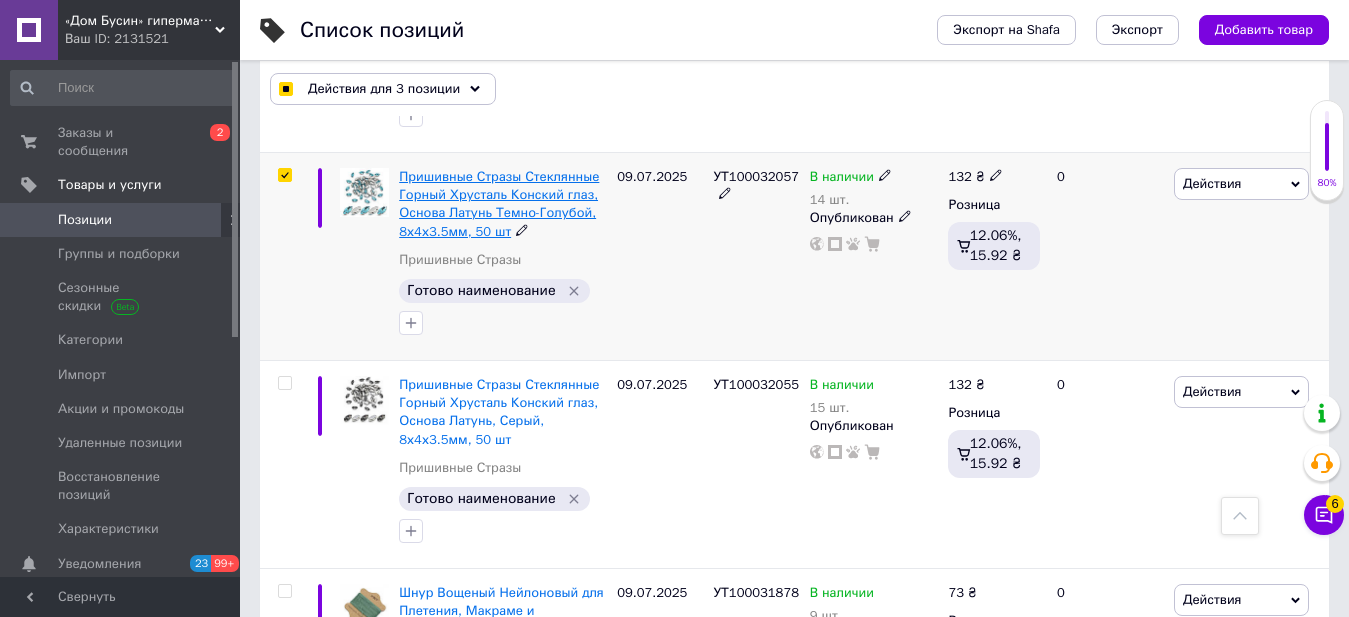scroll, scrollTop: 733, scrollLeft: 0, axis: vertical 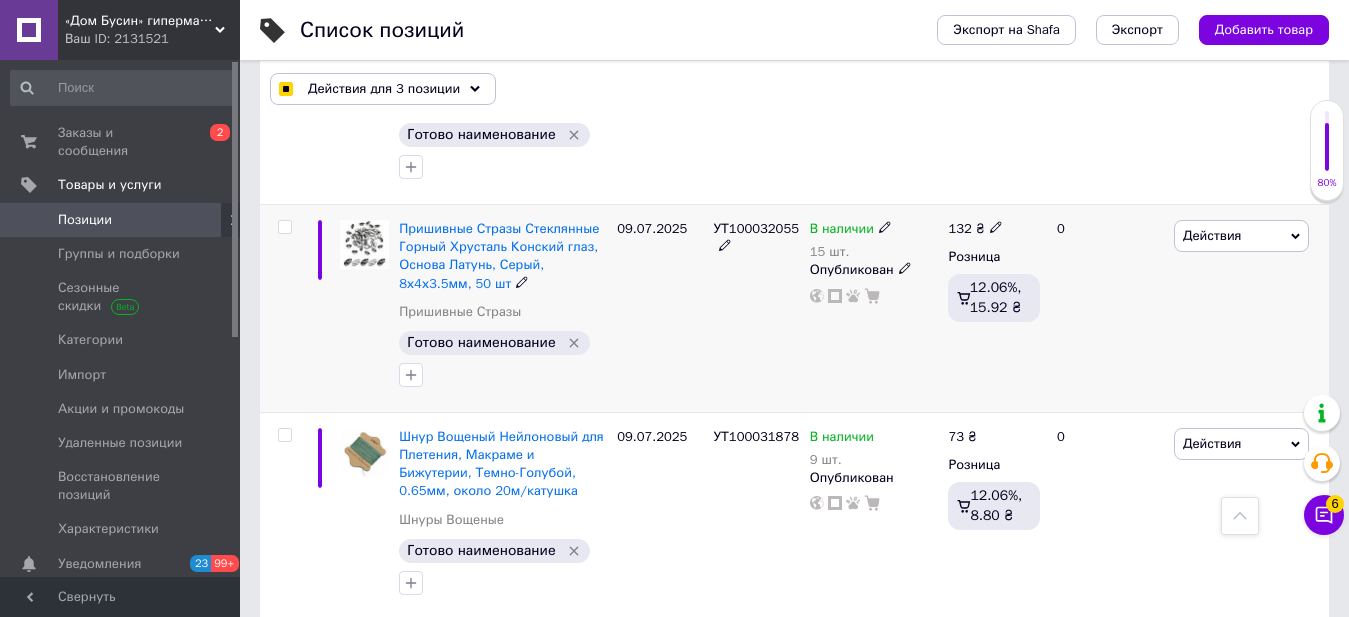 click at bounding box center (284, 227) 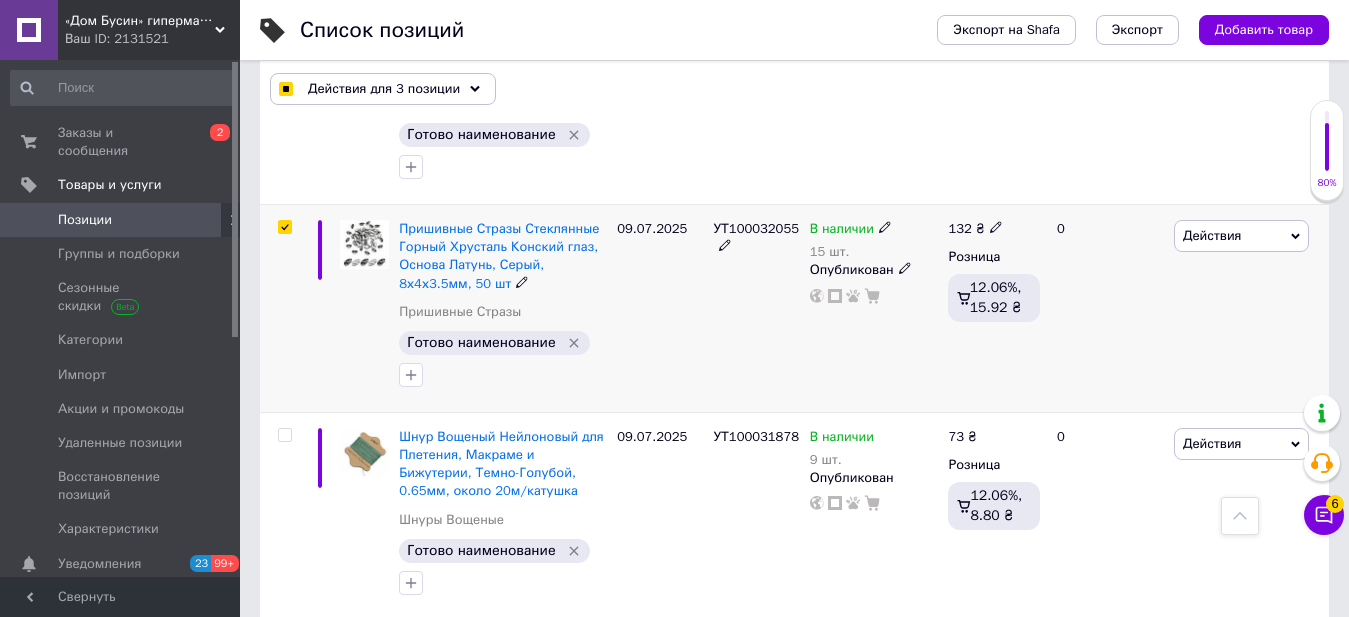 checkbox on "true" 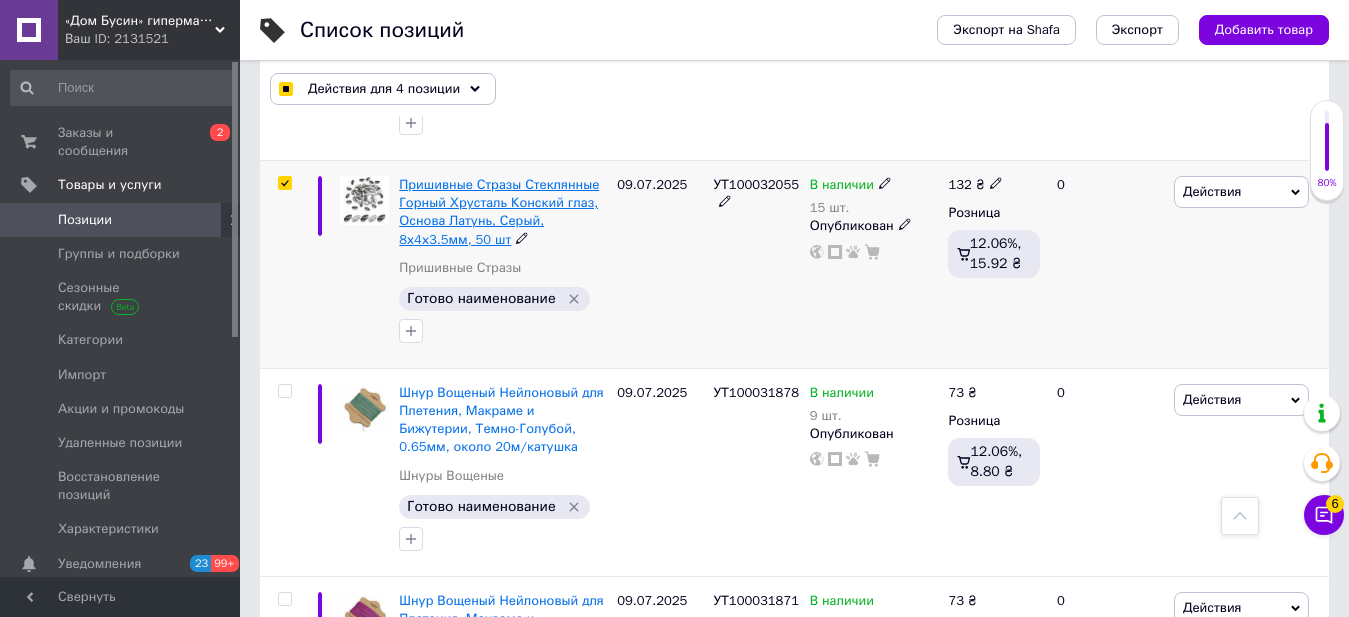 scroll, scrollTop: 933, scrollLeft: 0, axis: vertical 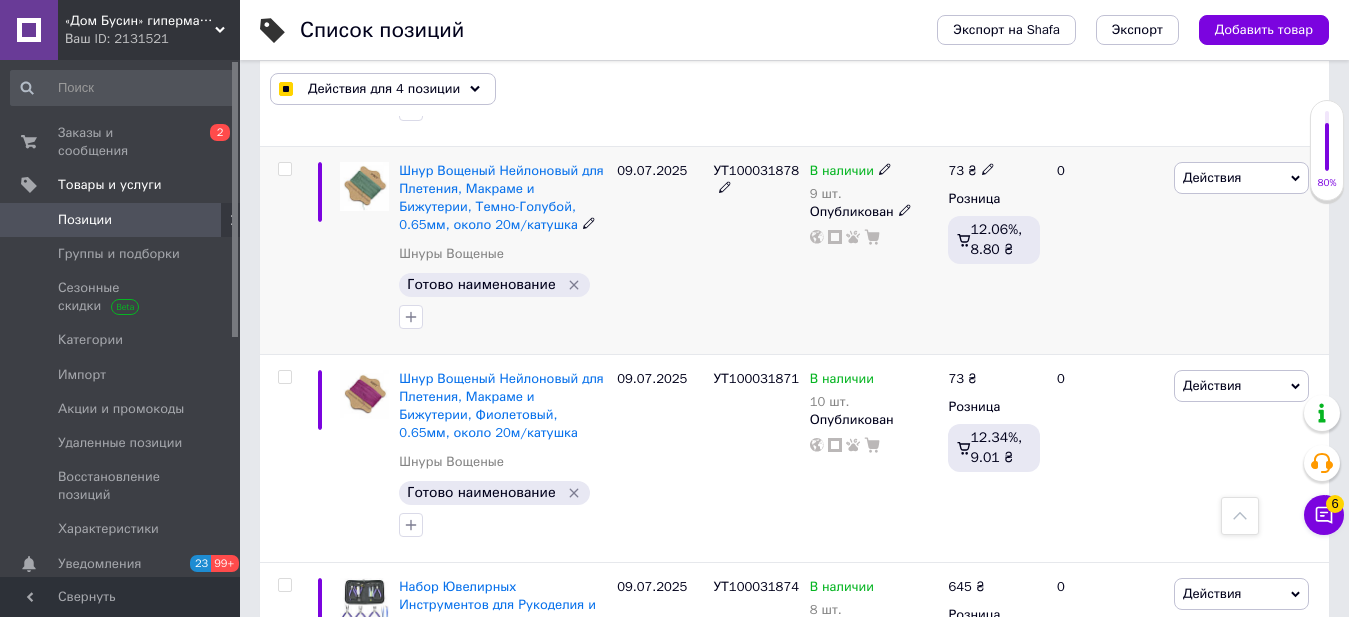 click at bounding box center [284, 169] 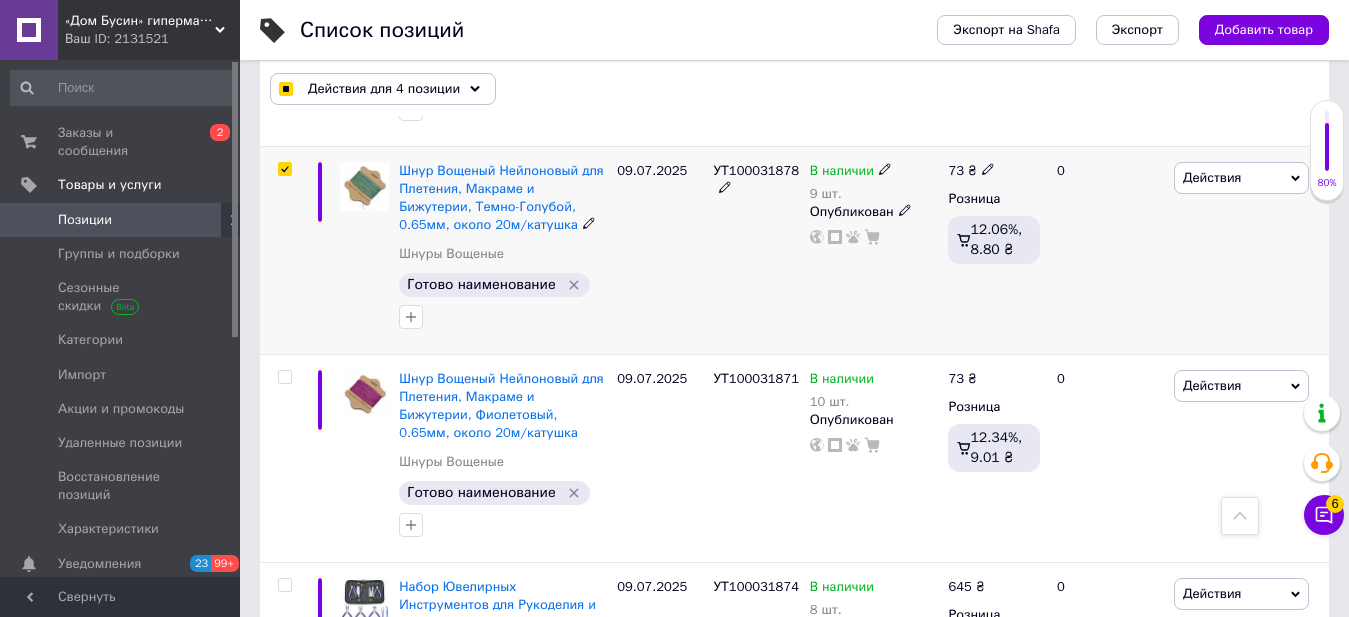 checkbox on "true" 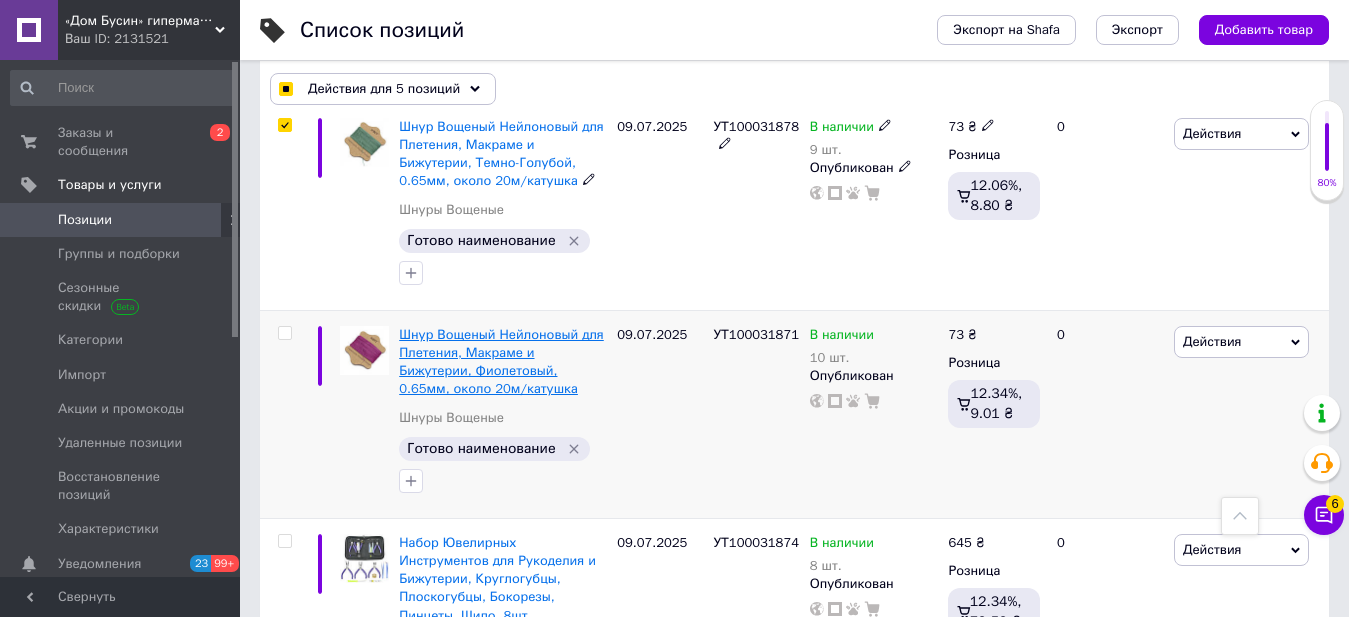 scroll, scrollTop: 1200, scrollLeft: 0, axis: vertical 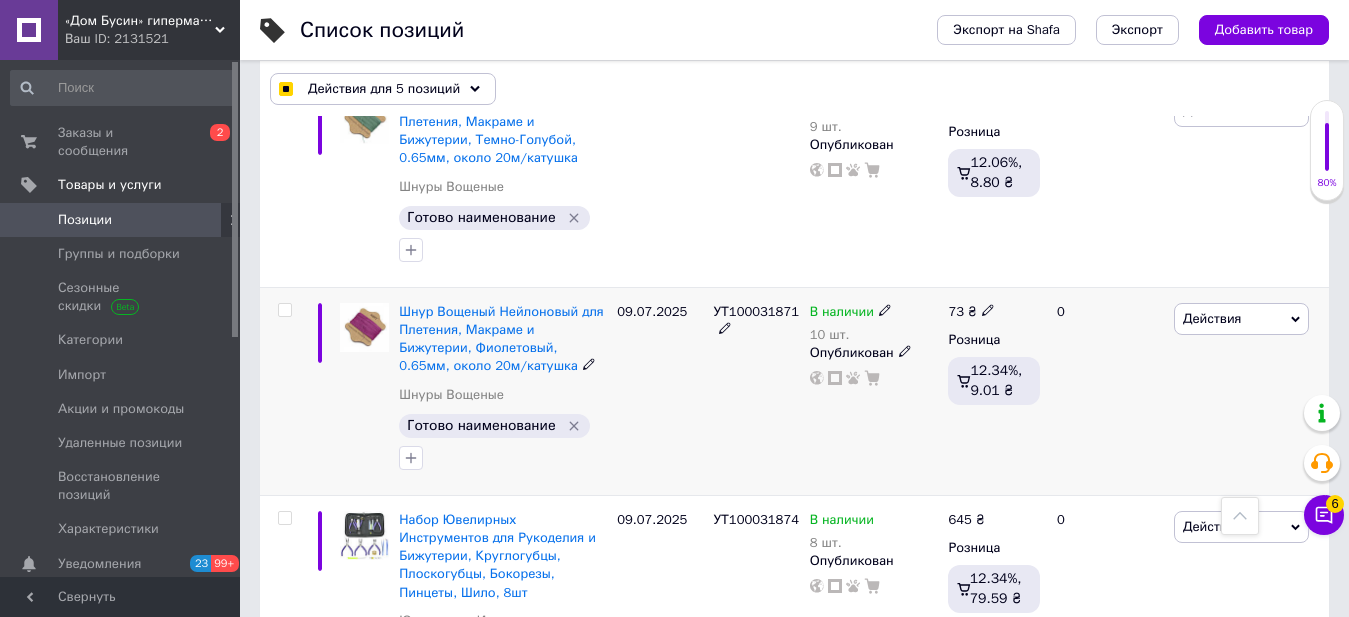 click at bounding box center (285, 310) 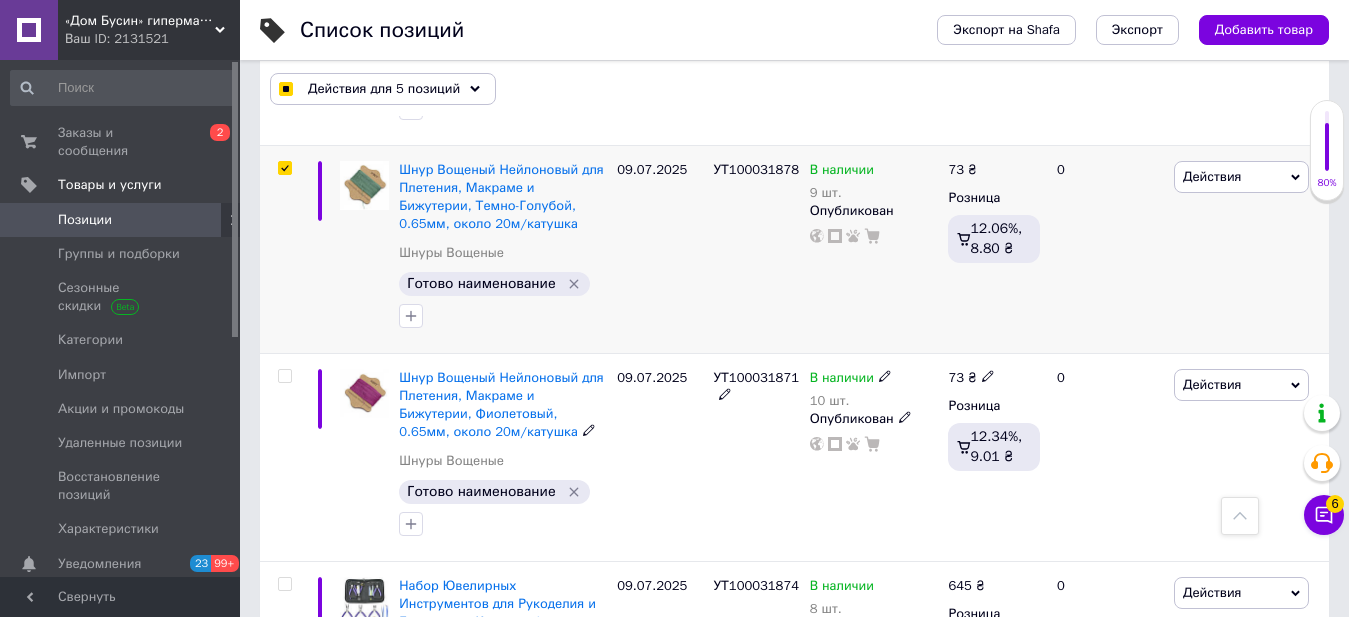 scroll, scrollTop: 1133, scrollLeft: 0, axis: vertical 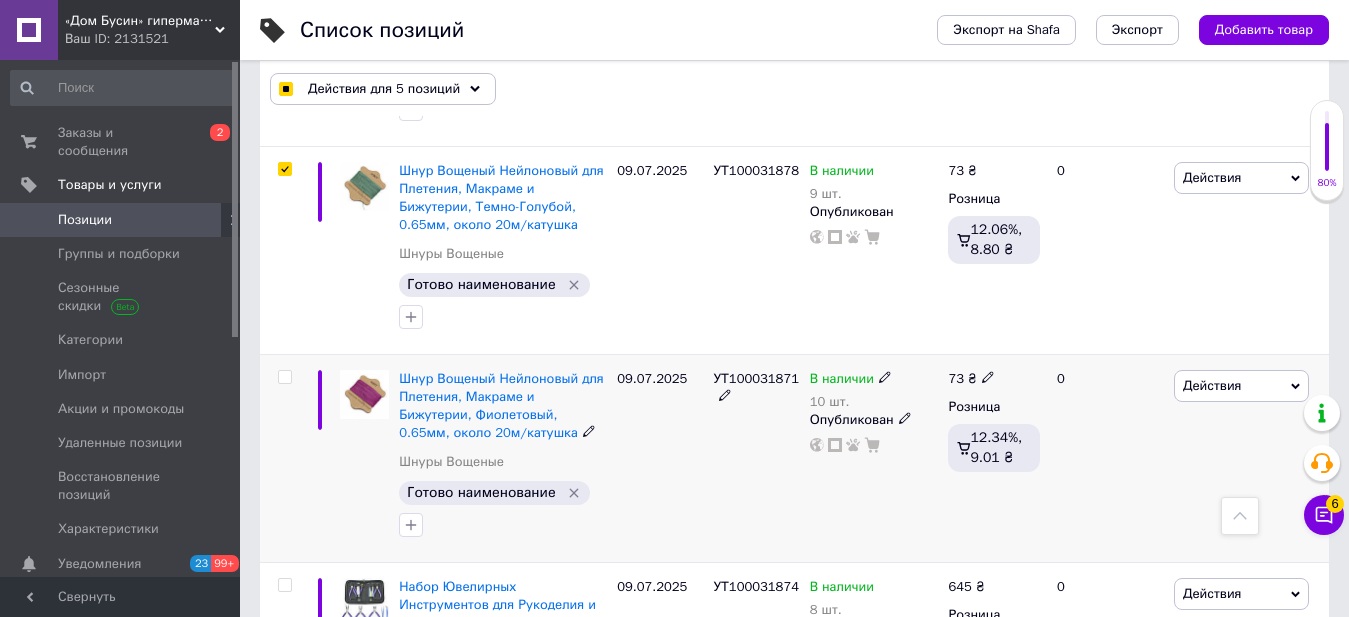 click at bounding box center (284, 377) 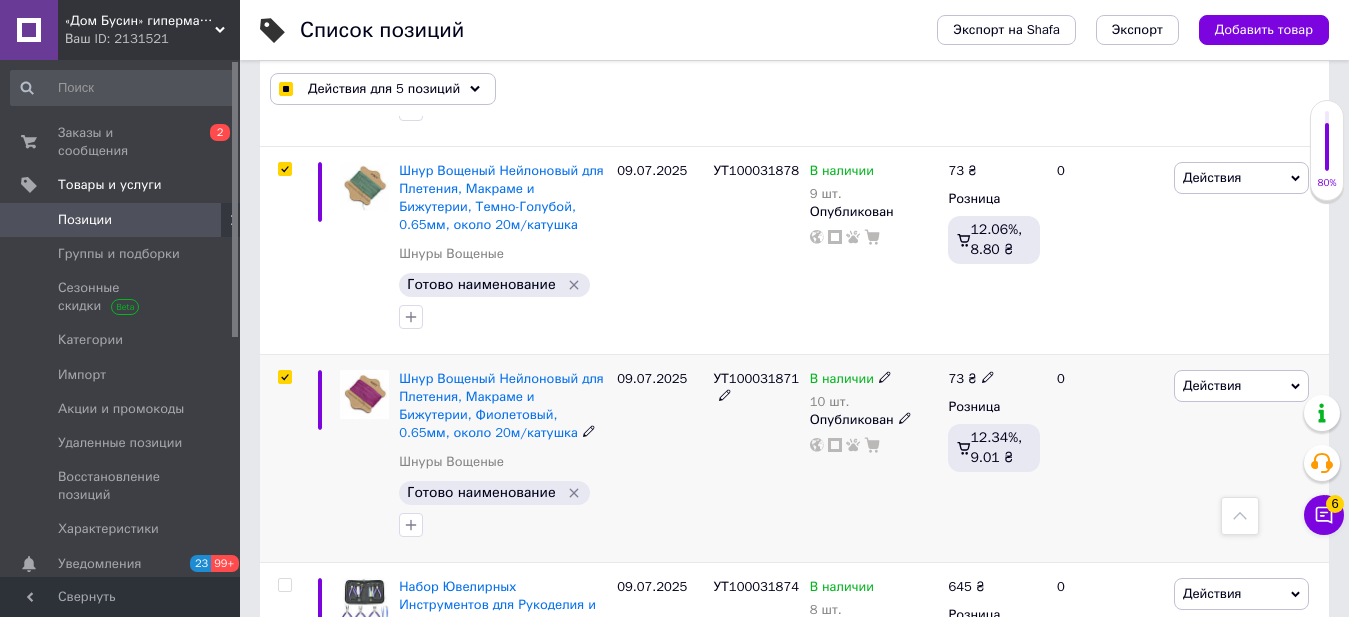 checkbox on "true" 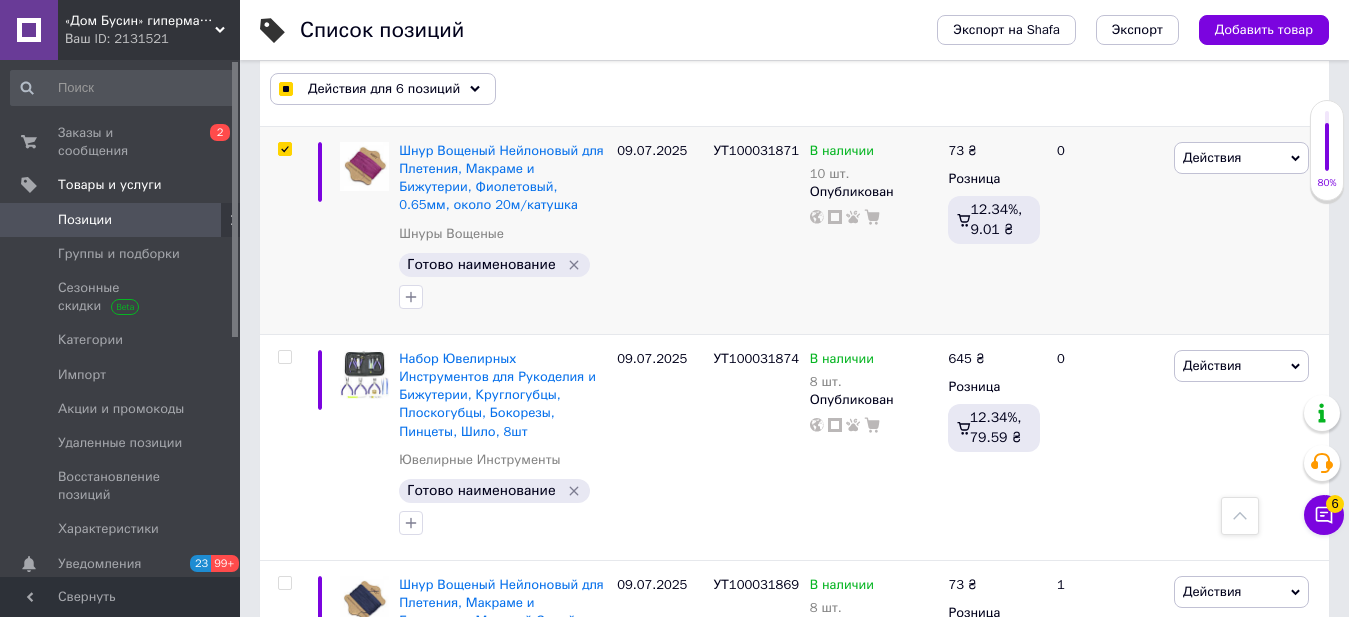 scroll, scrollTop: 1400, scrollLeft: 0, axis: vertical 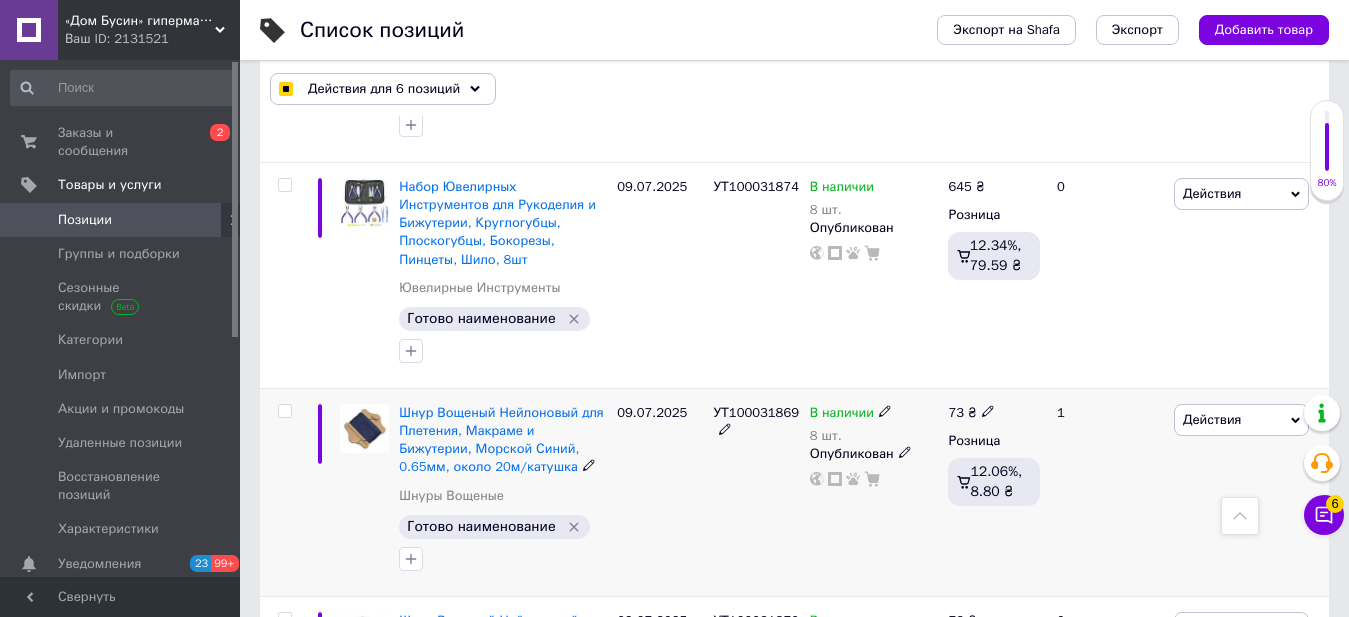 click at bounding box center [284, 411] 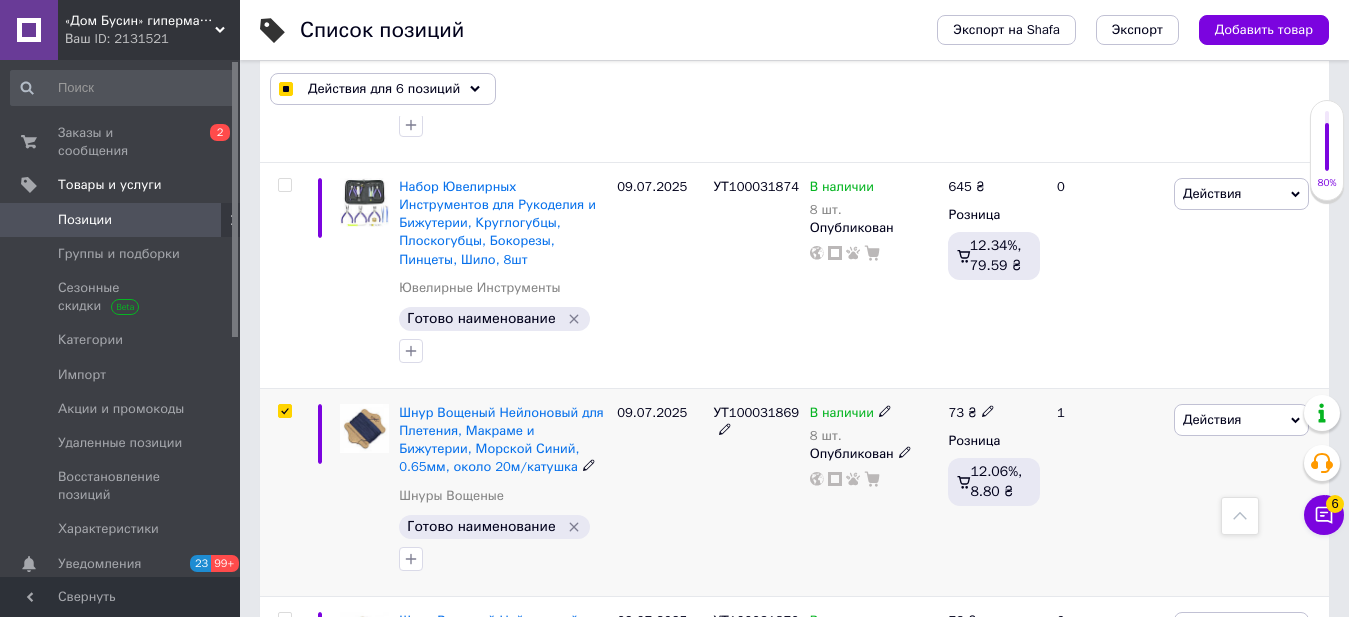 checkbox on "true" 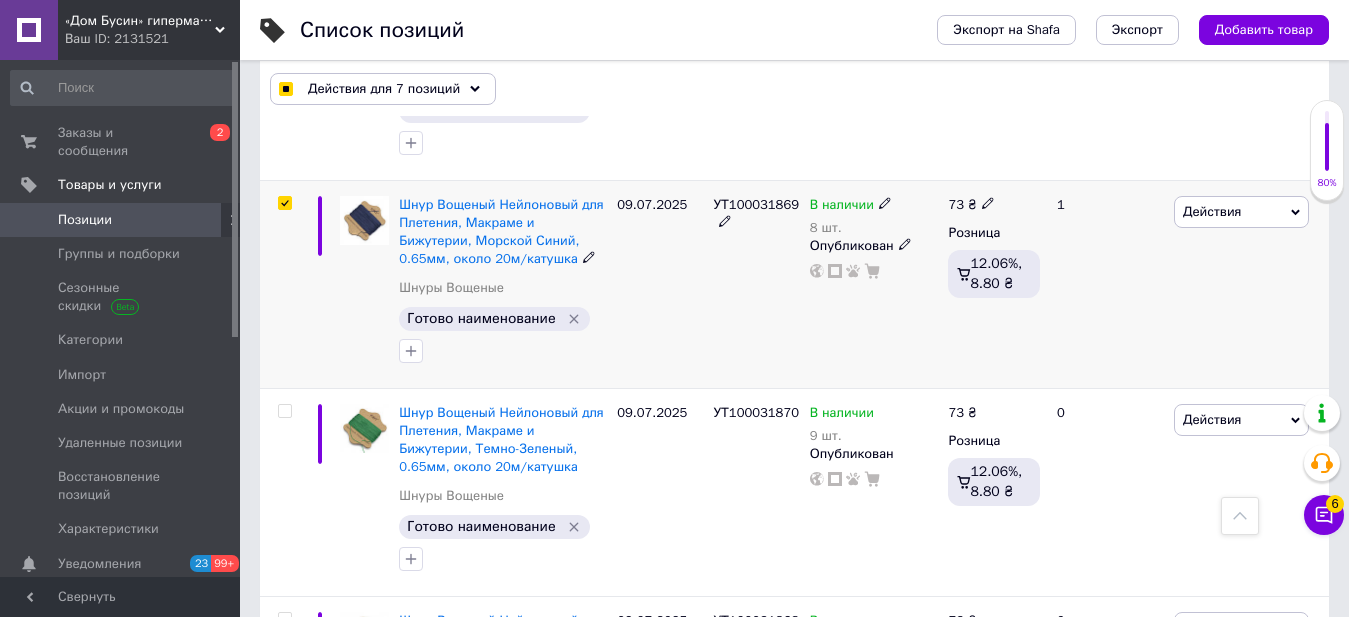 scroll, scrollTop: 1800, scrollLeft: 0, axis: vertical 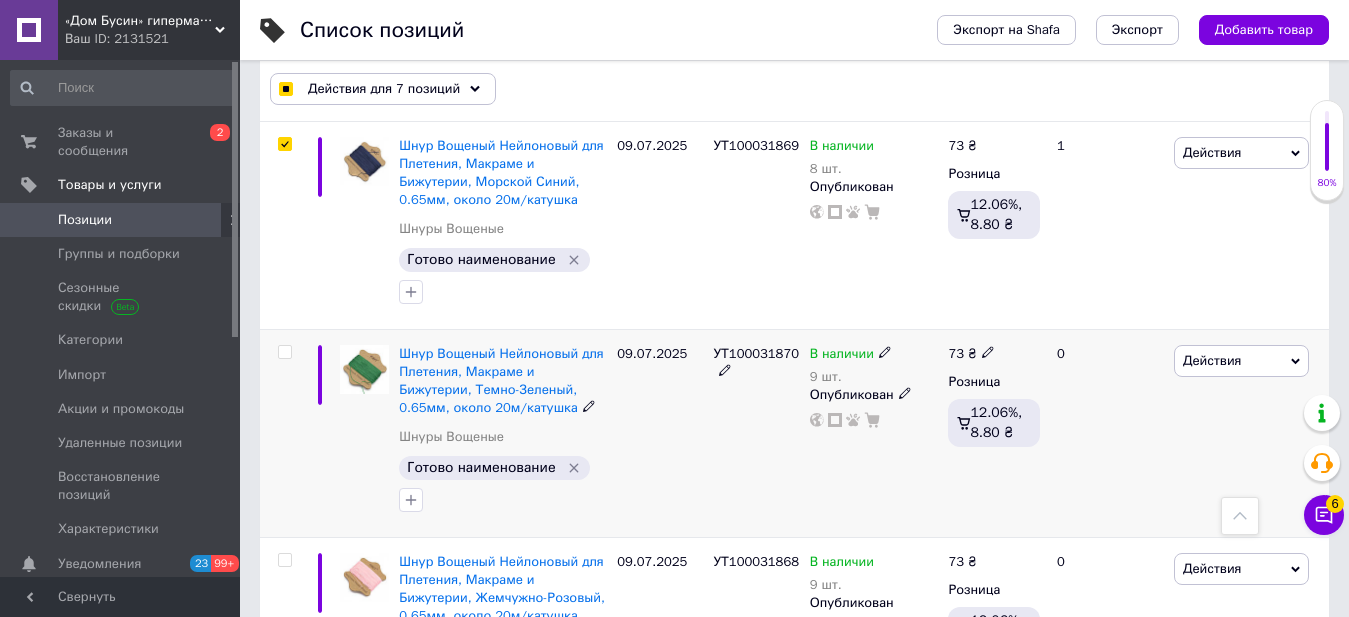 click at bounding box center (284, 352) 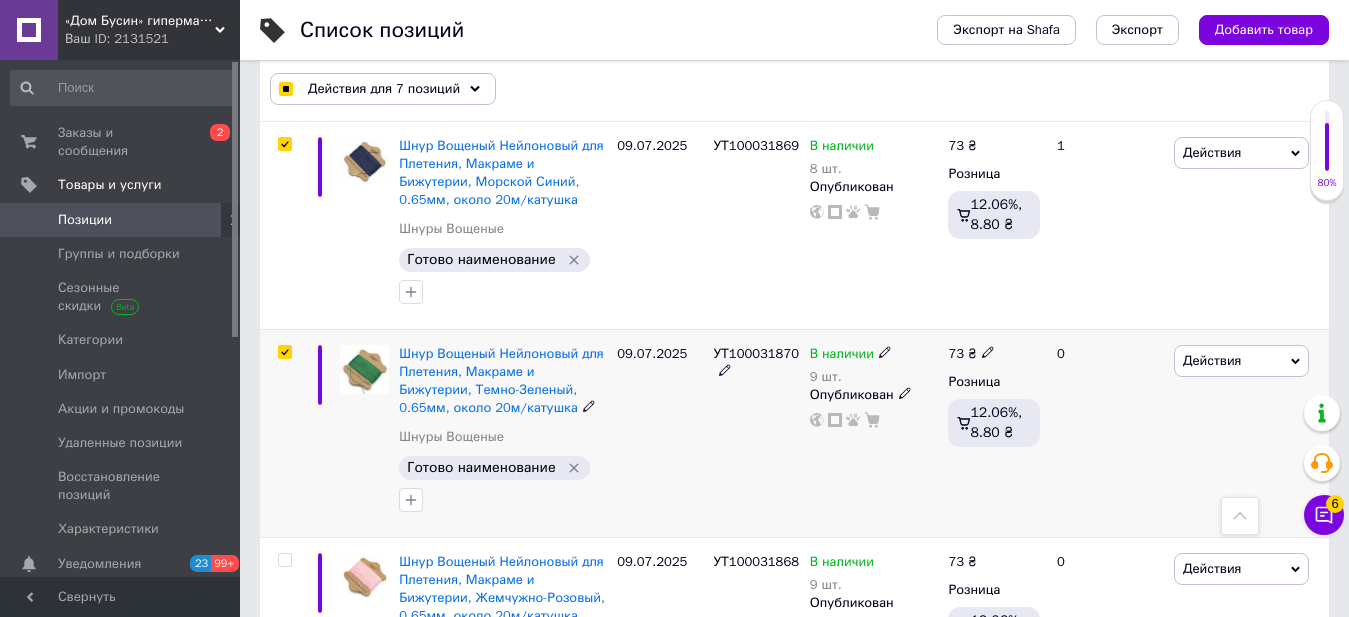 checkbox on "true" 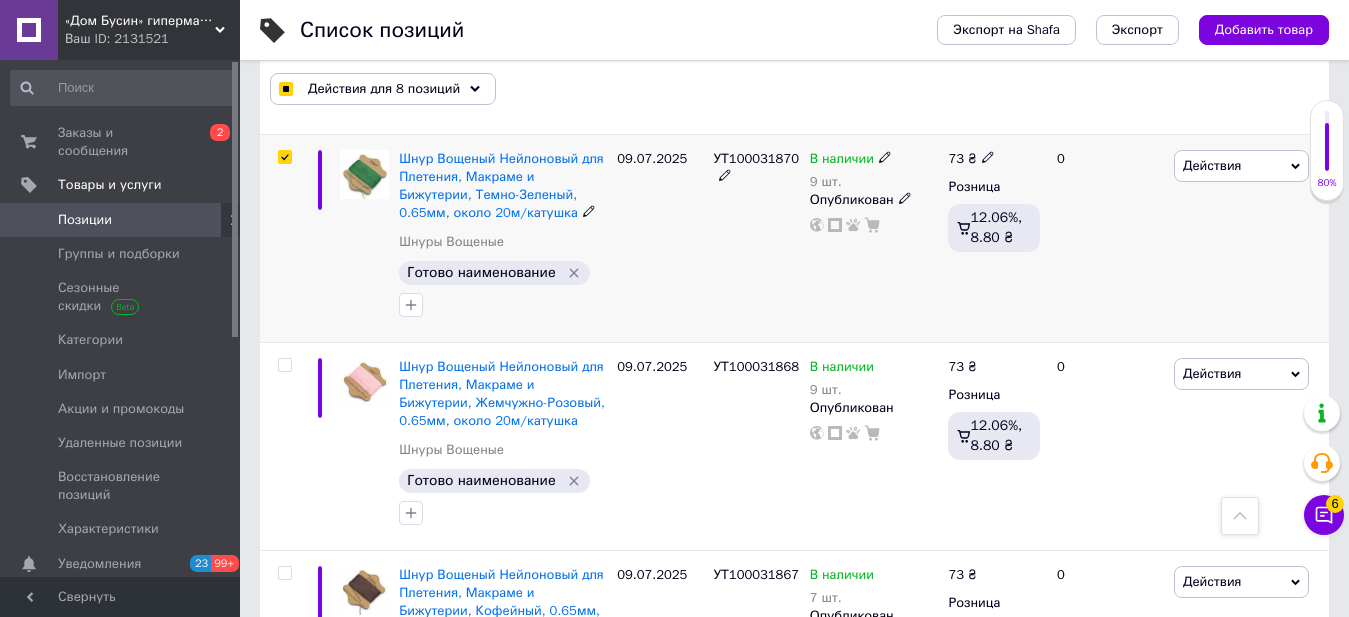 scroll, scrollTop: 2000, scrollLeft: 0, axis: vertical 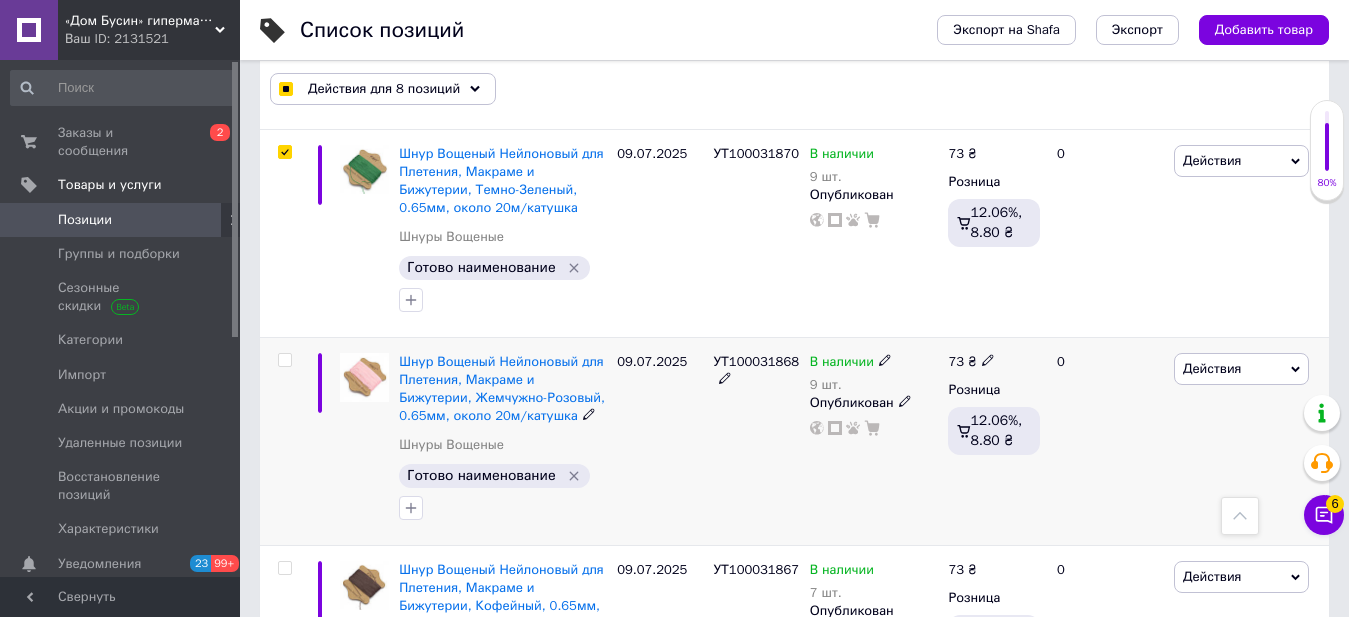 click at bounding box center [284, 360] 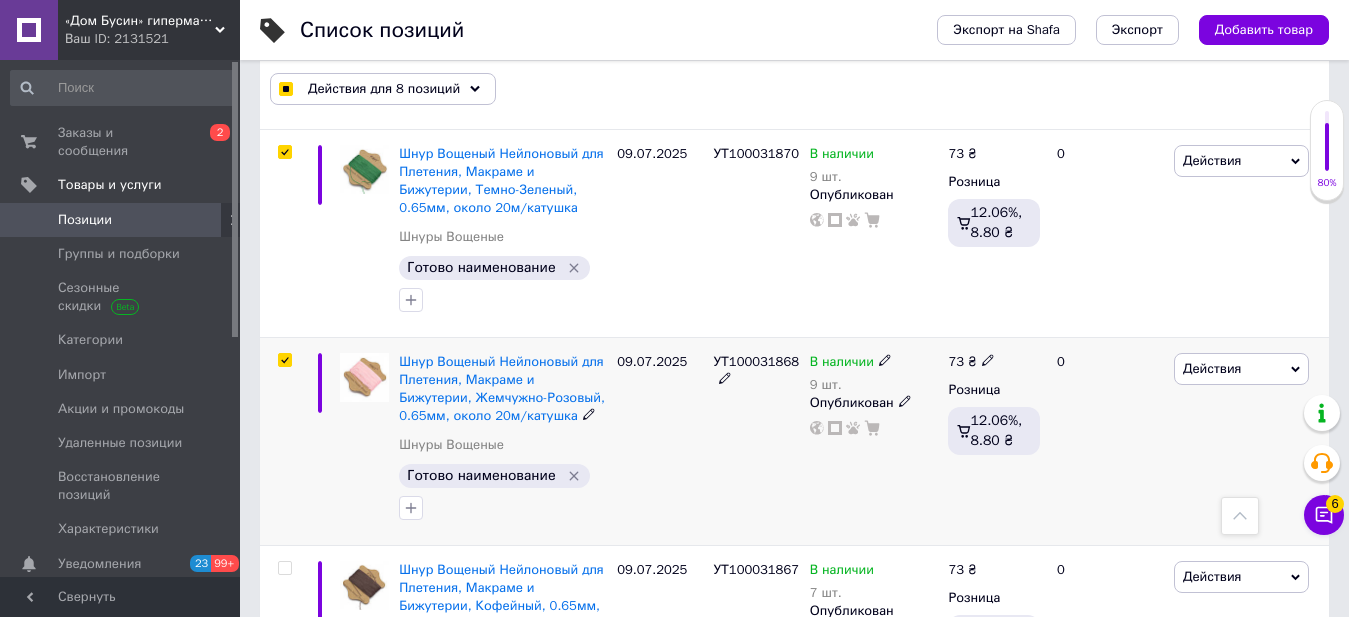 checkbox on "true" 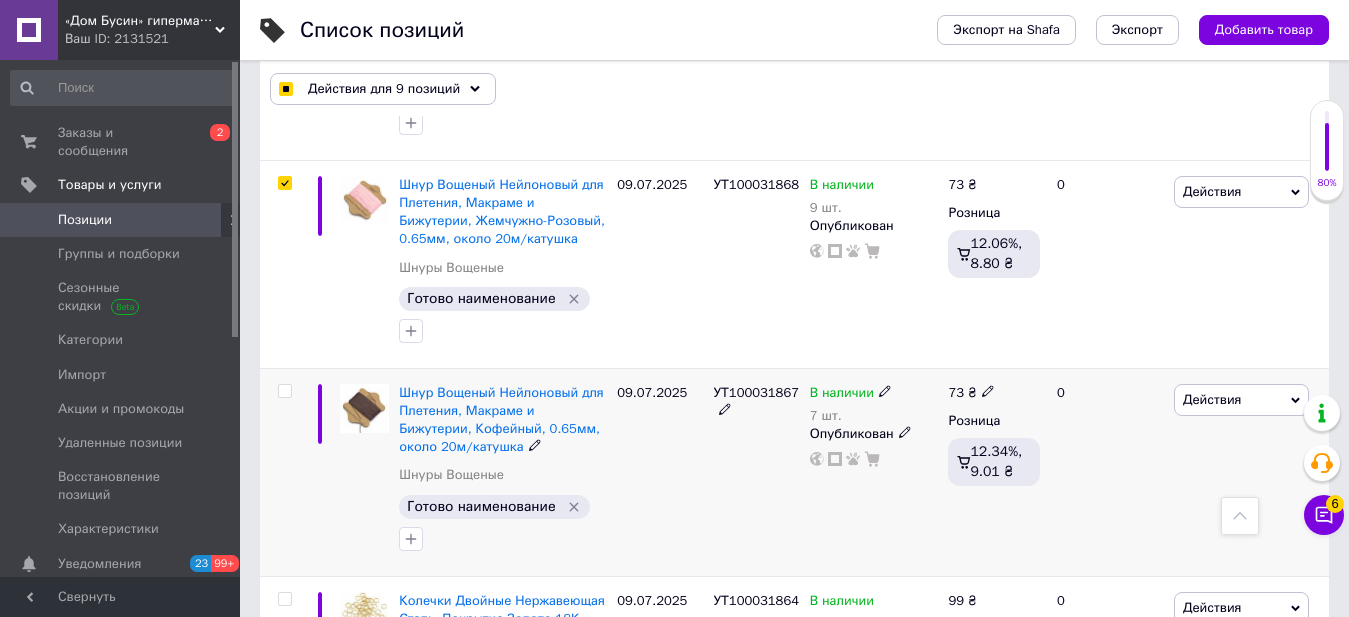 scroll, scrollTop: 2267, scrollLeft: 0, axis: vertical 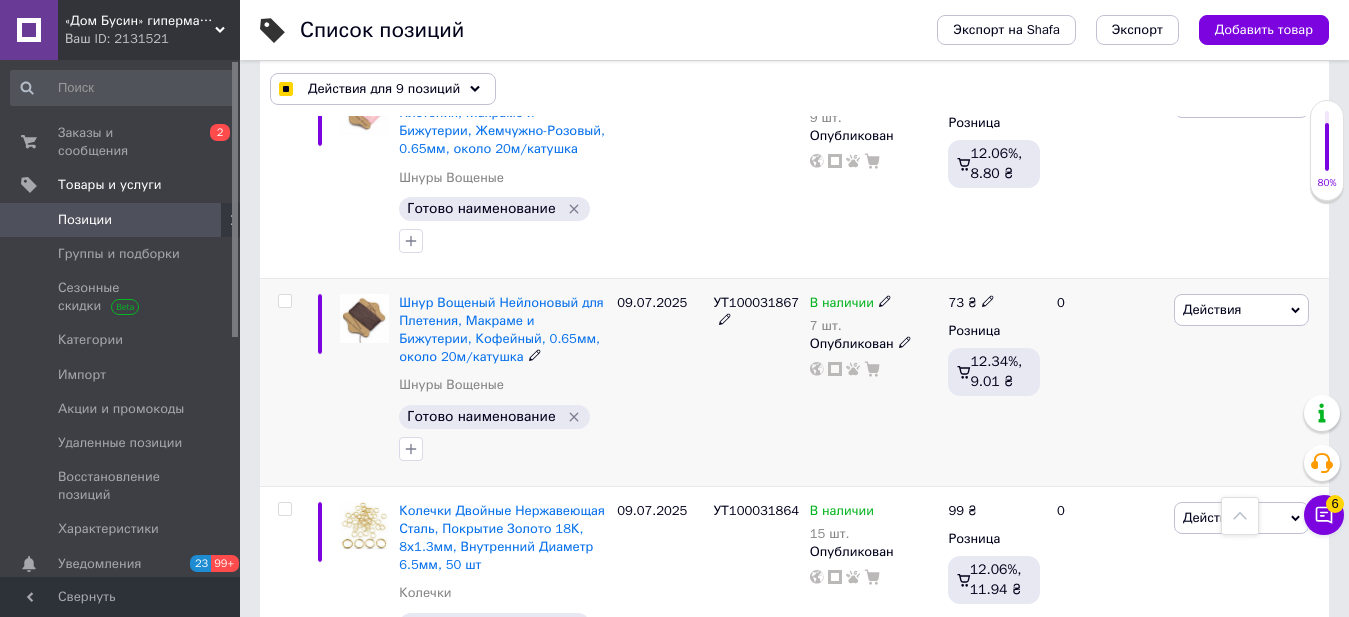 click at bounding box center [284, 301] 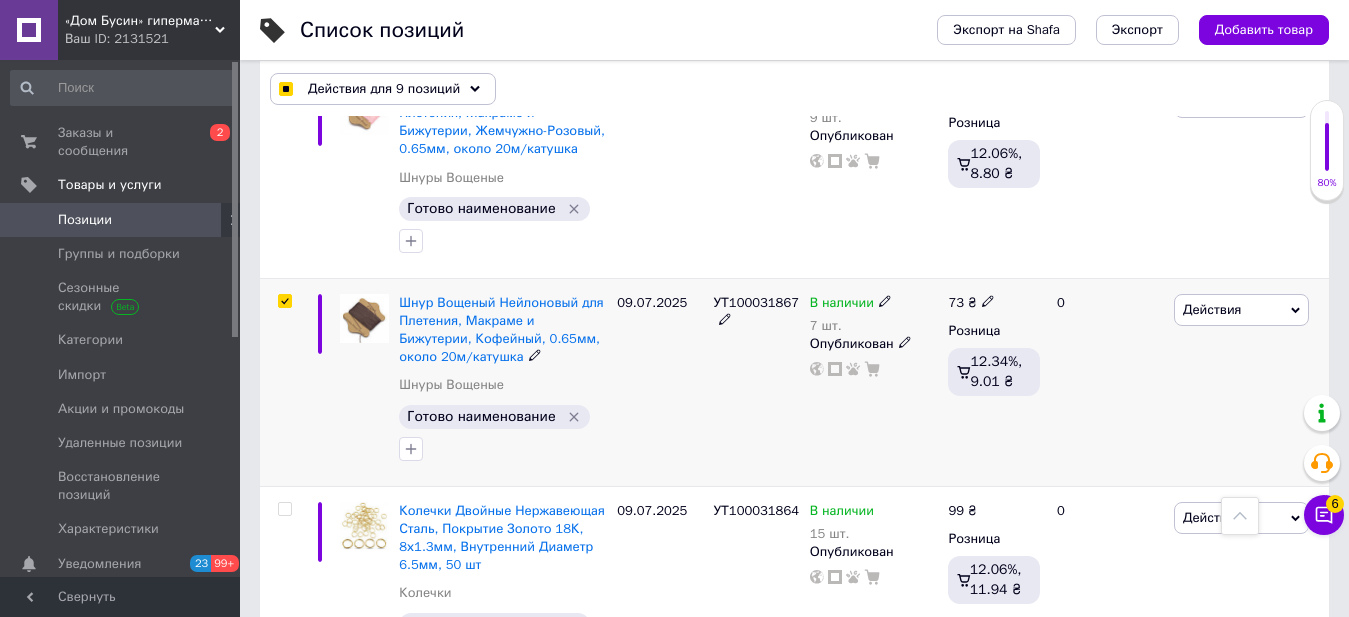 checkbox on "true" 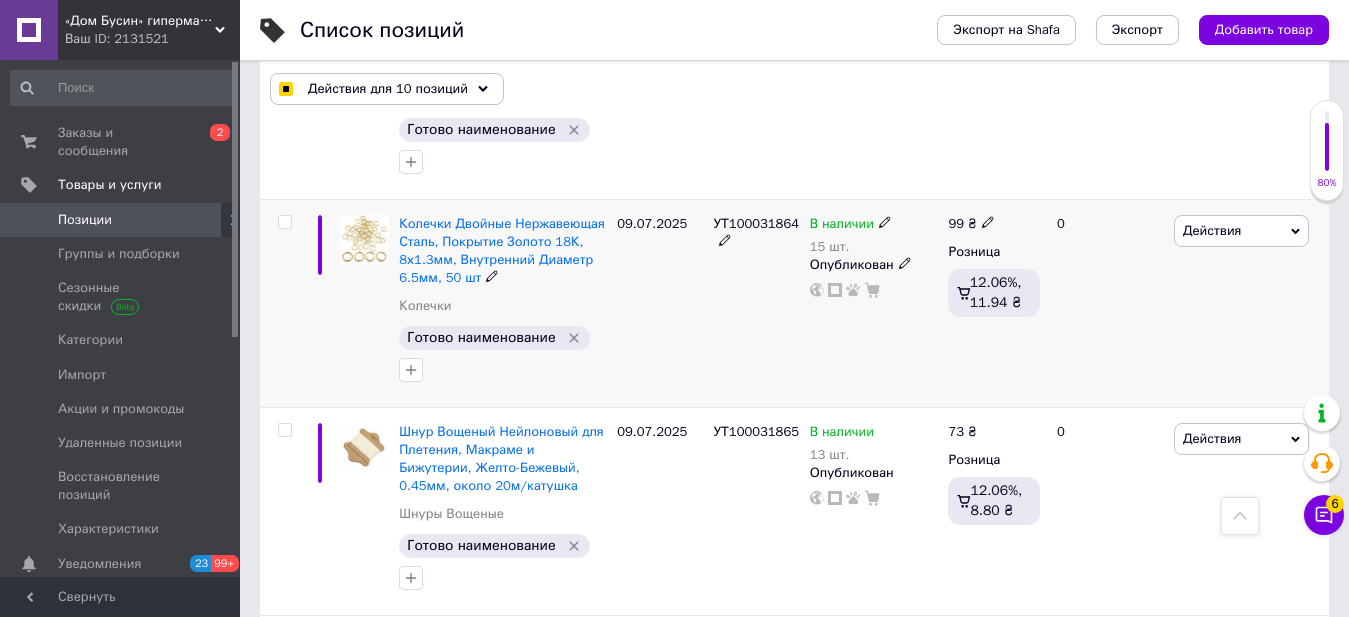 scroll, scrollTop: 2600, scrollLeft: 0, axis: vertical 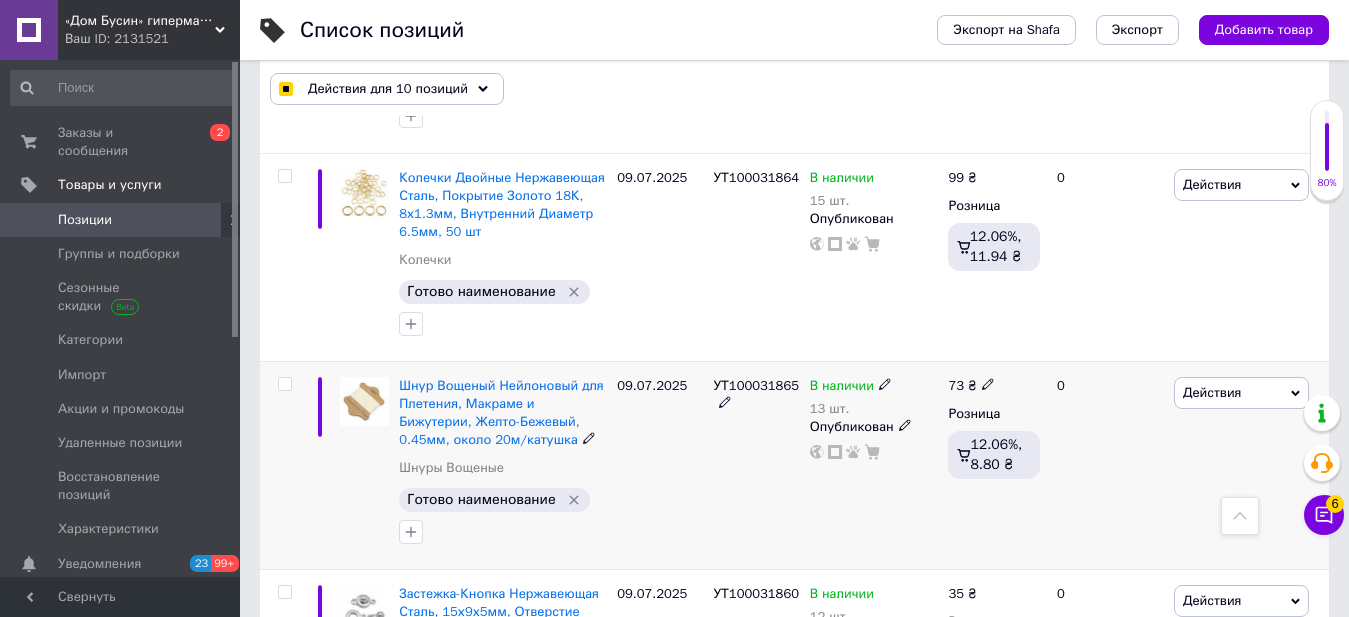 click at bounding box center (284, 384) 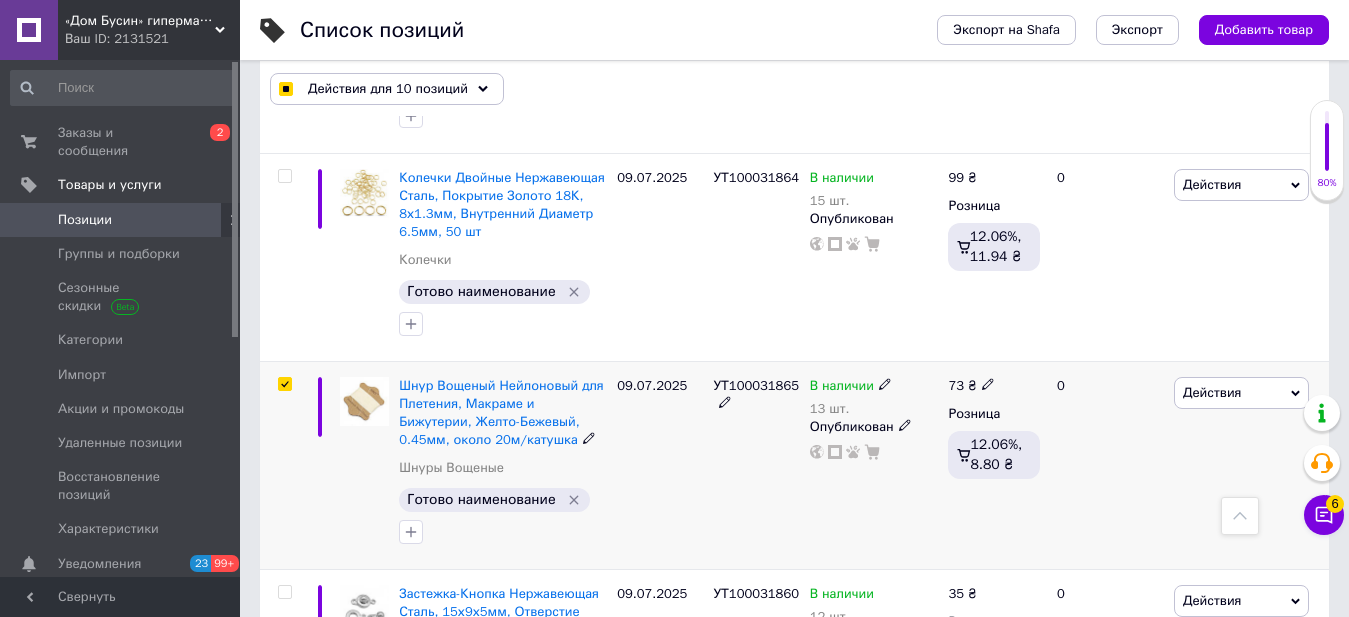 checkbox on "true" 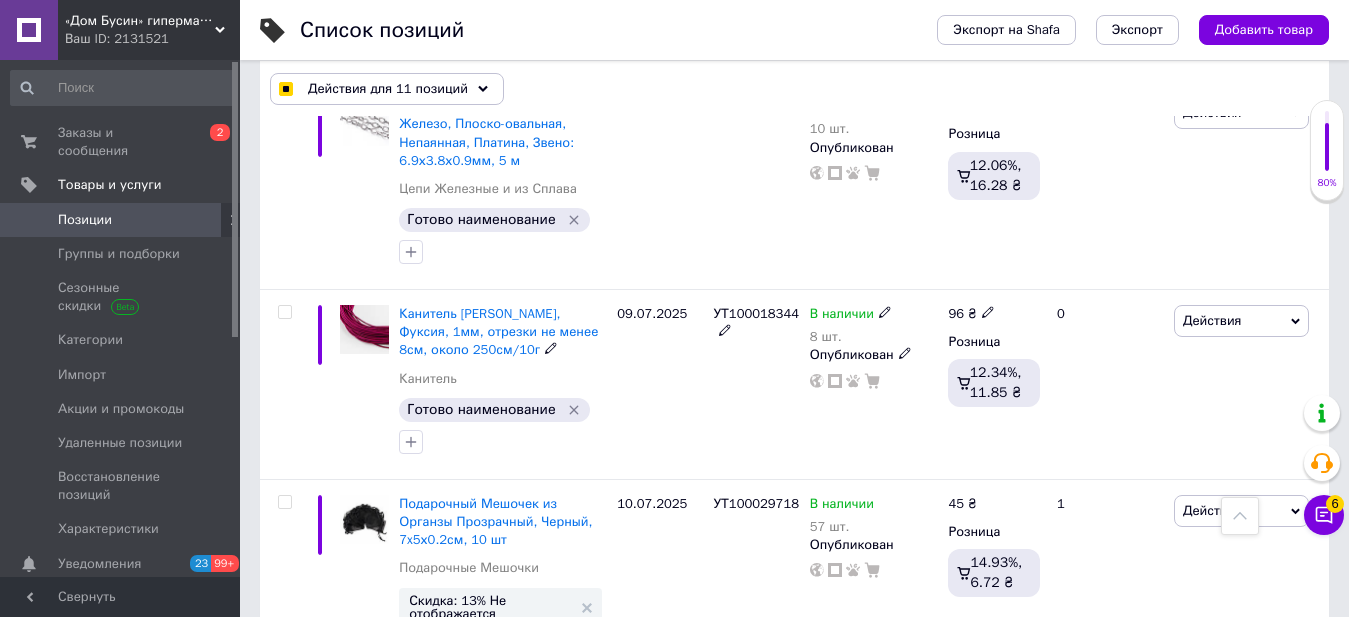 scroll, scrollTop: 4333, scrollLeft: 0, axis: vertical 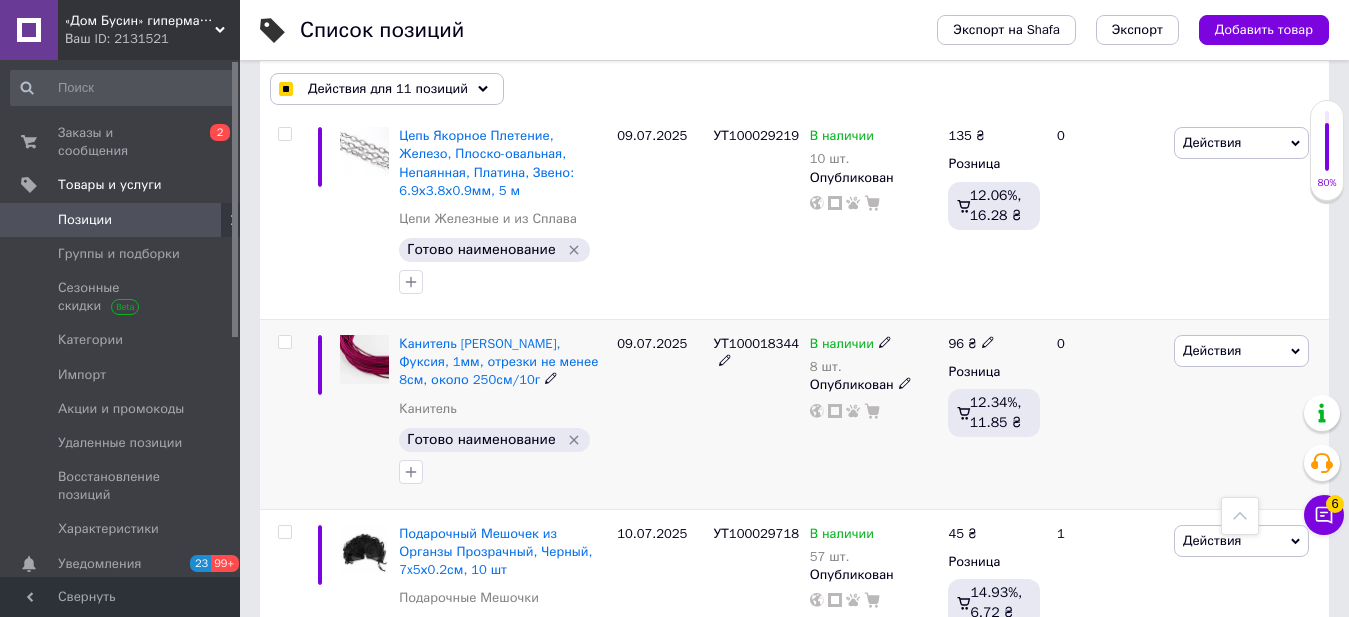 click at bounding box center [284, 342] 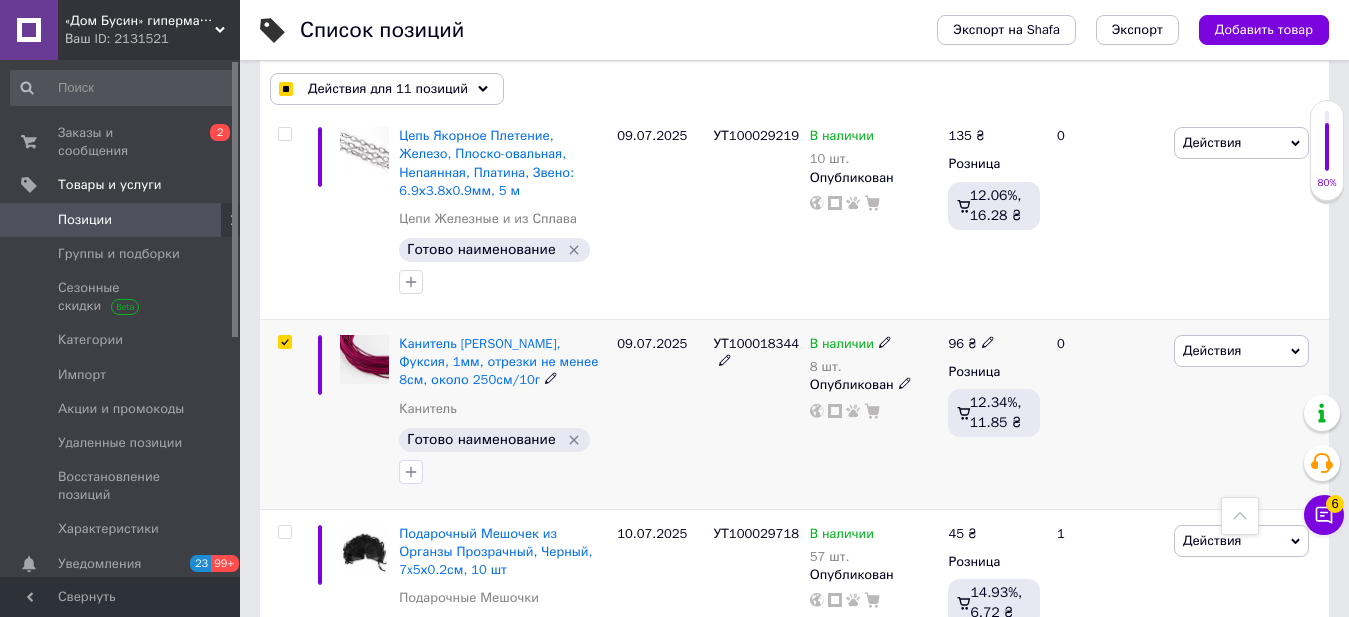 checkbox on "true" 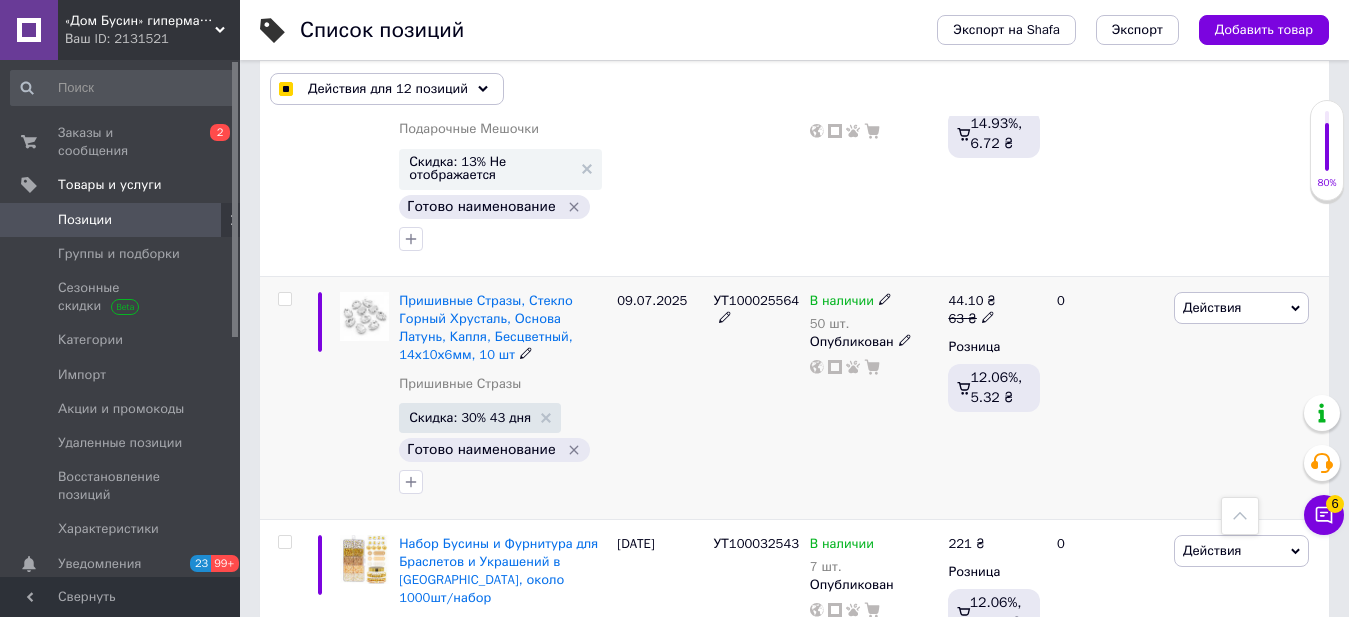 scroll, scrollTop: 4867, scrollLeft: 0, axis: vertical 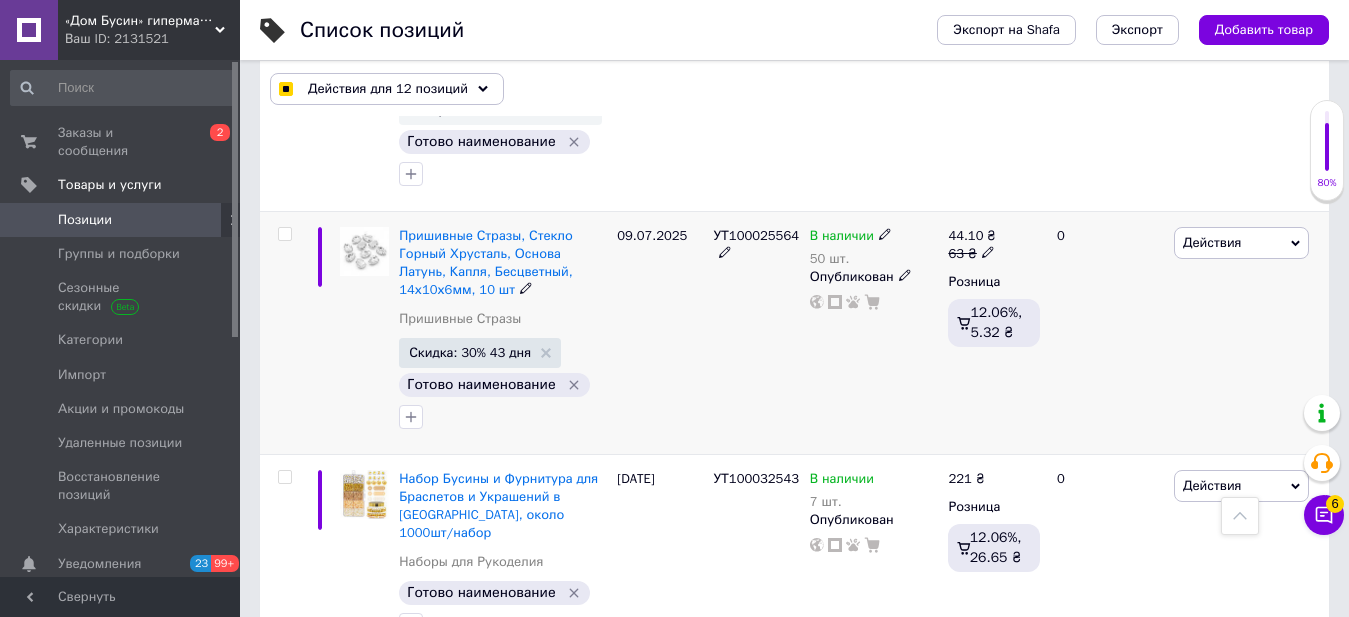 click at bounding box center [284, 234] 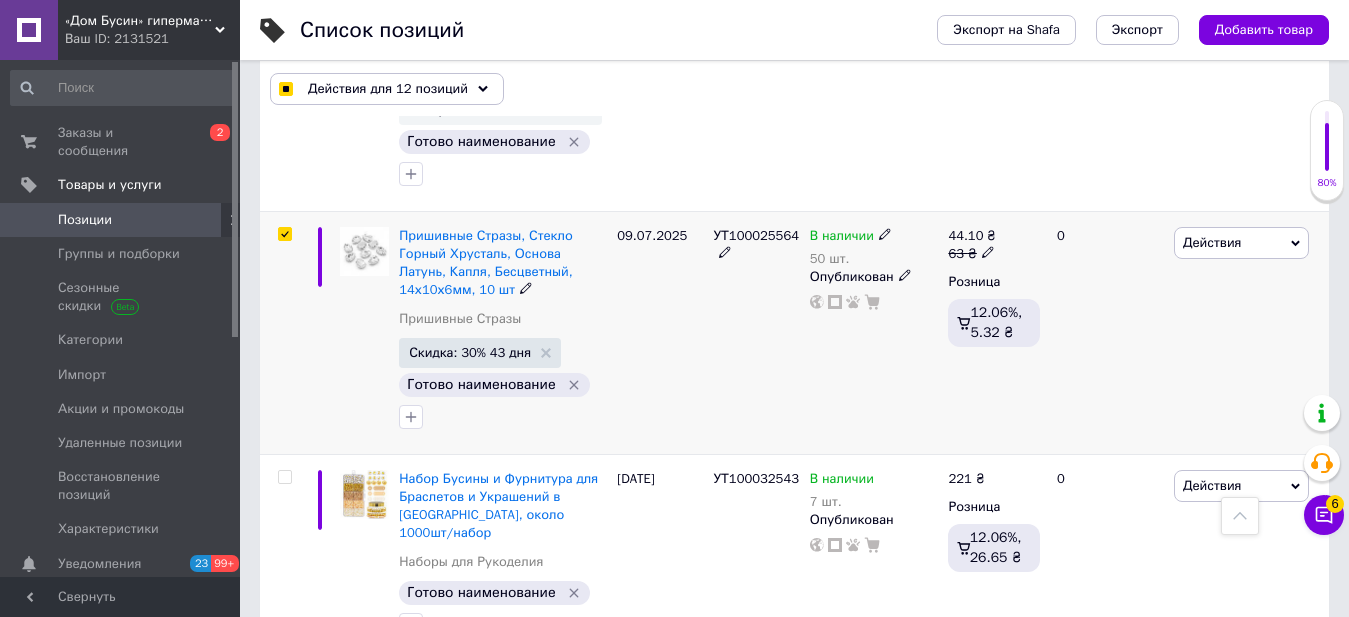 checkbox on "true" 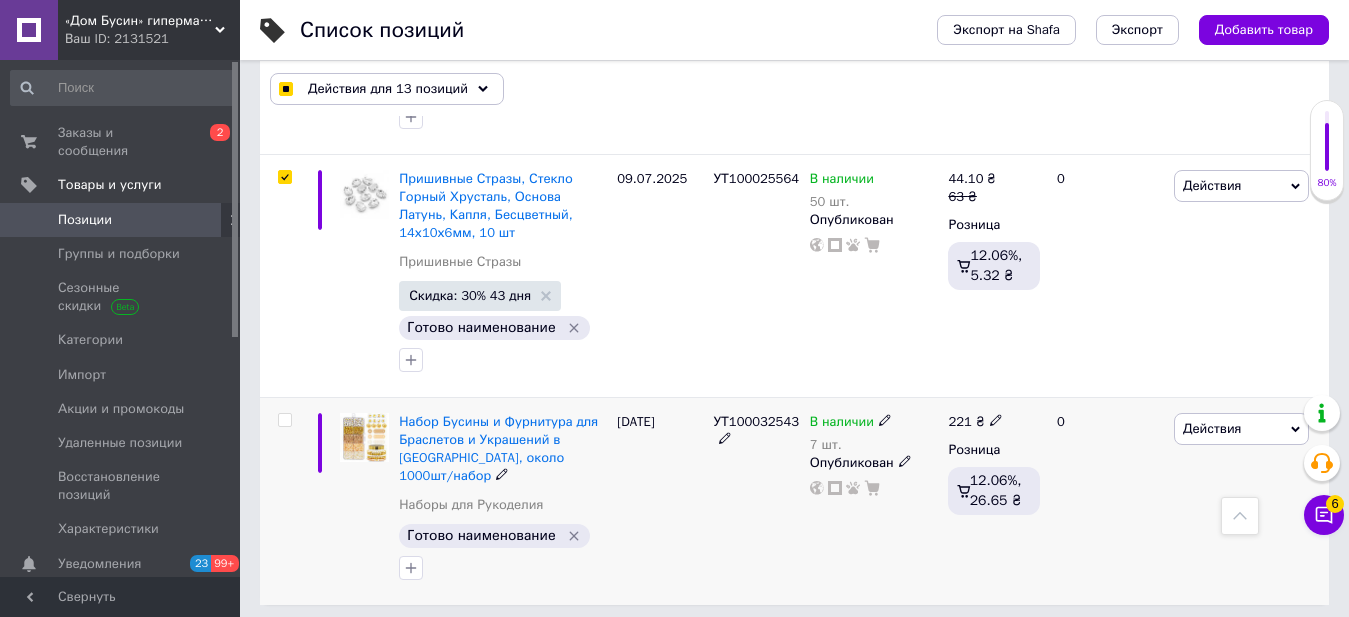 scroll, scrollTop: 4937, scrollLeft: 0, axis: vertical 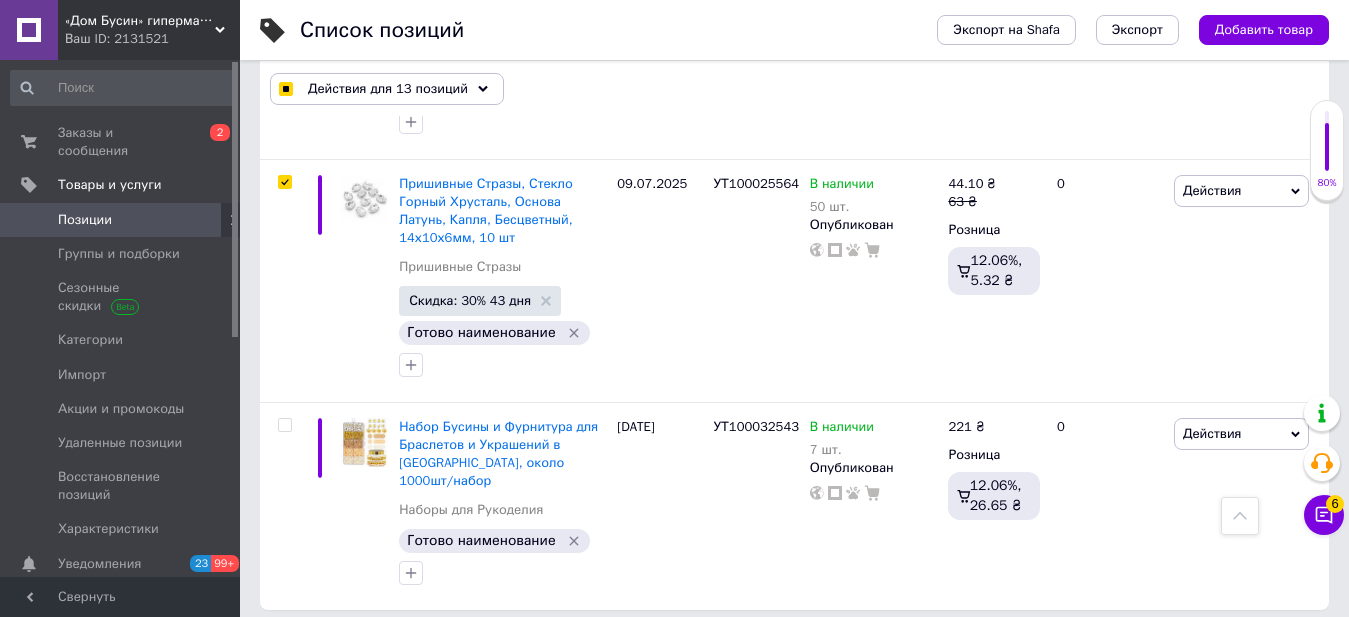 click 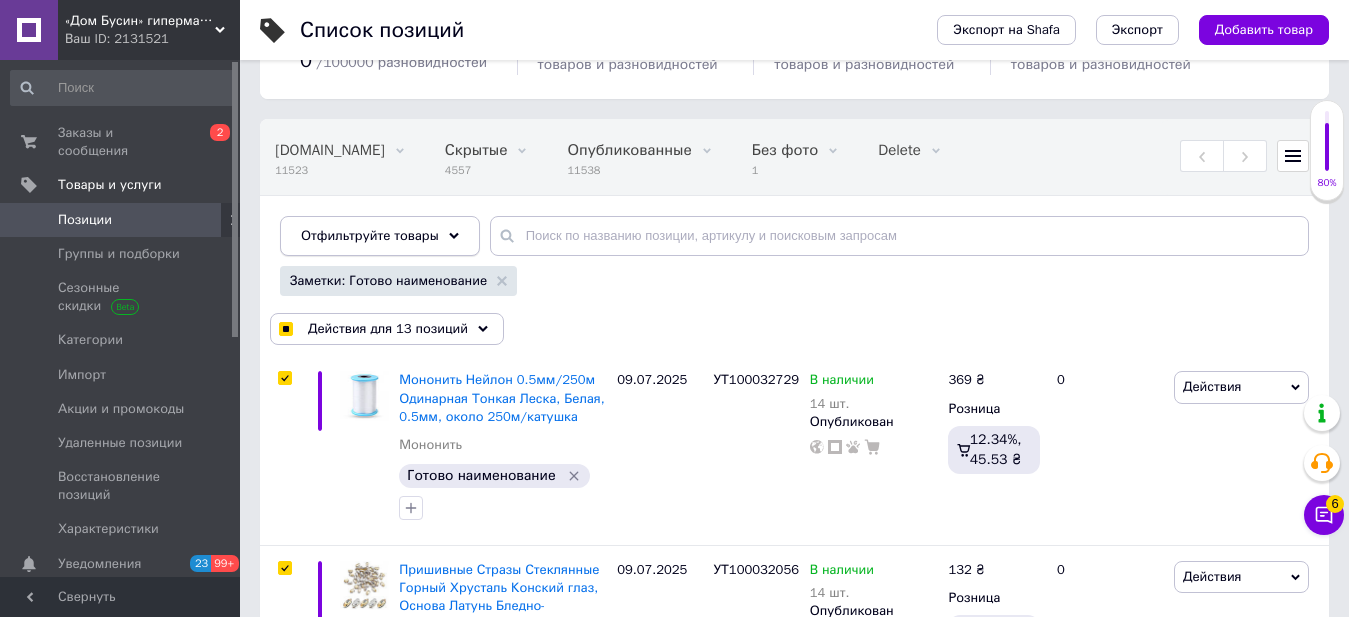 scroll, scrollTop: 133, scrollLeft: 0, axis: vertical 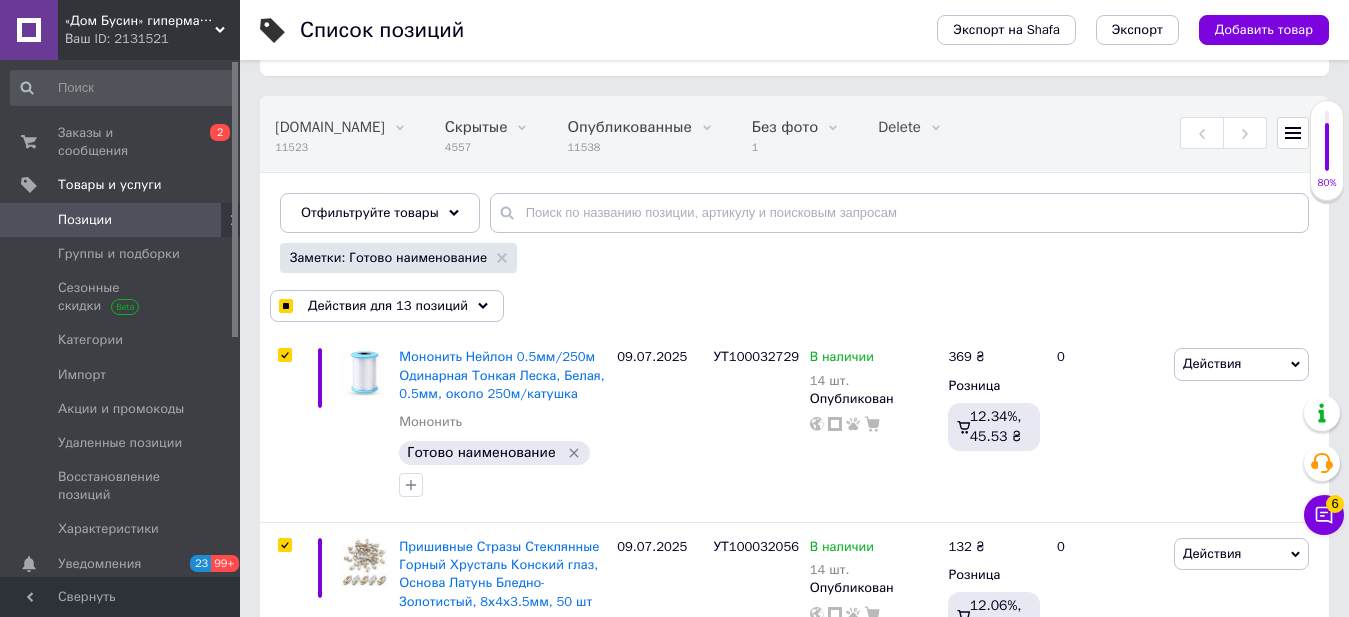 click on "Позиции" at bounding box center (121, 220) 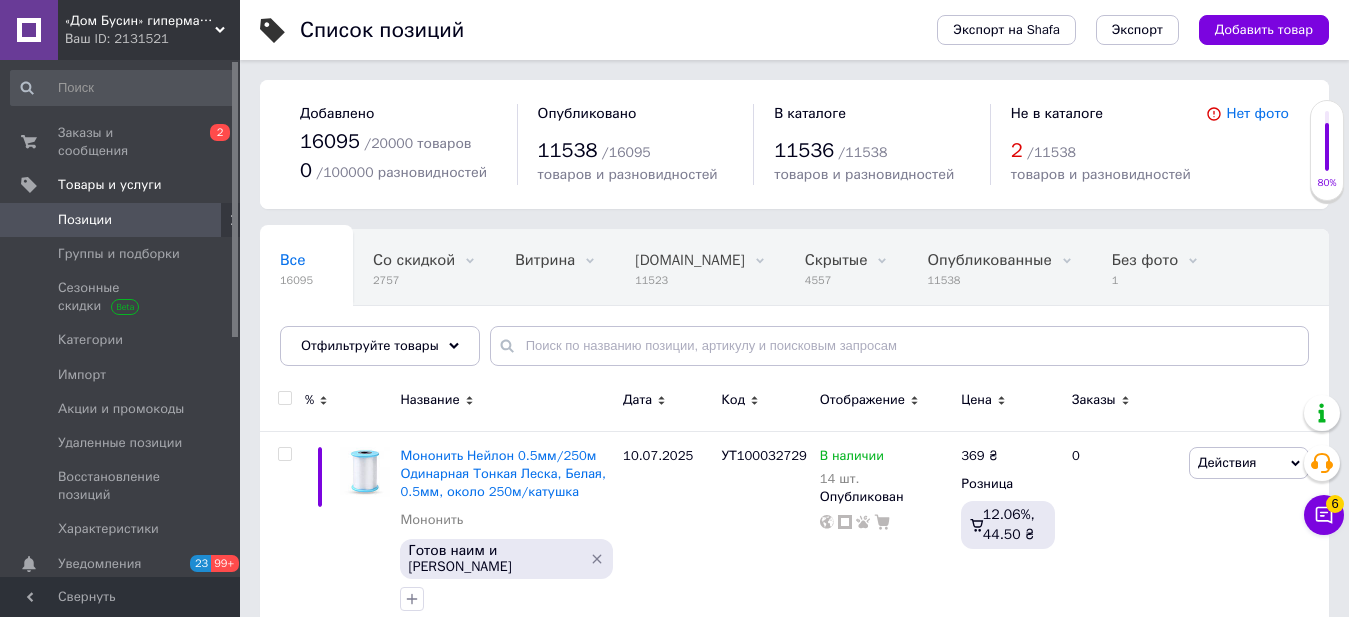 scroll, scrollTop: 133, scrollLeft: 0, axis: vertical 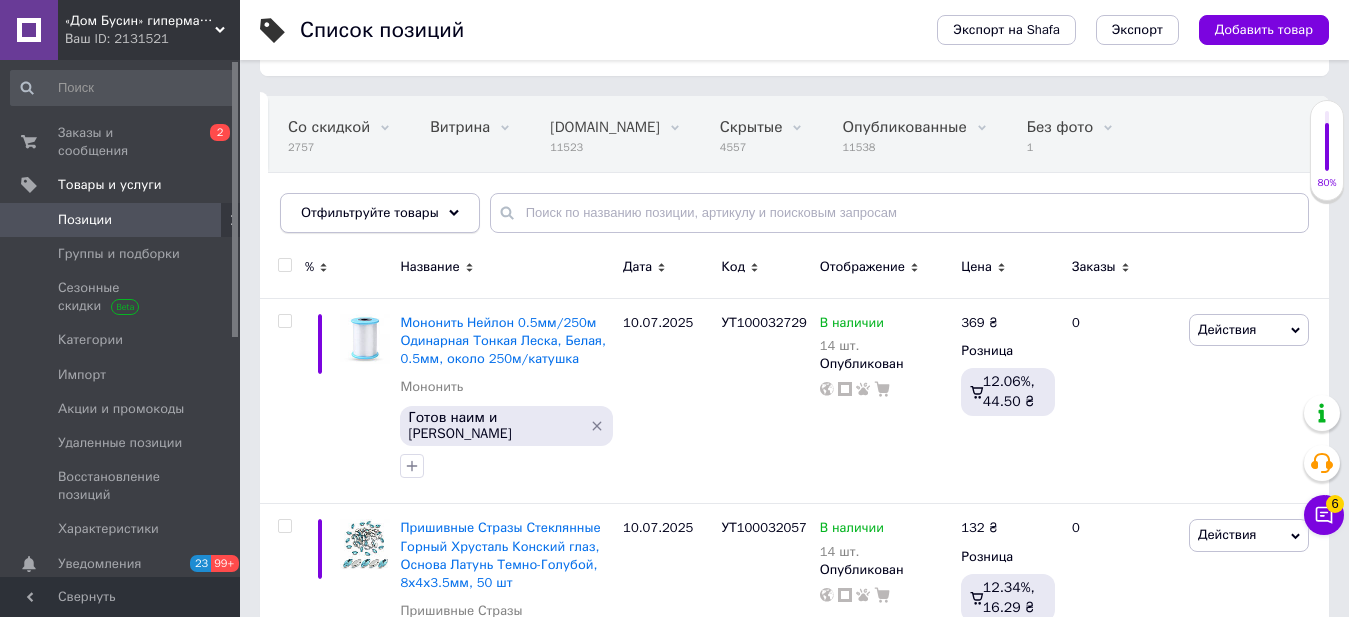 click on "Отфильтруйте товары" at bounding box center [380, 213] 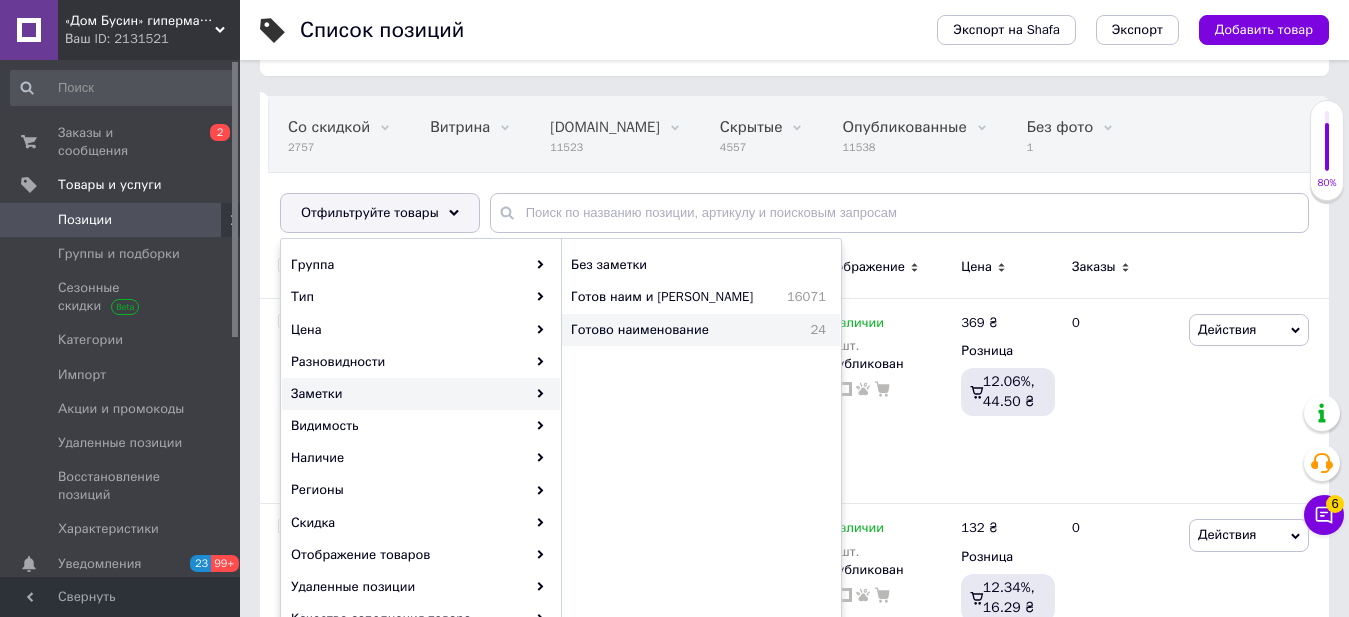 click on "Готово наименование" at bounding box center (678, 330) 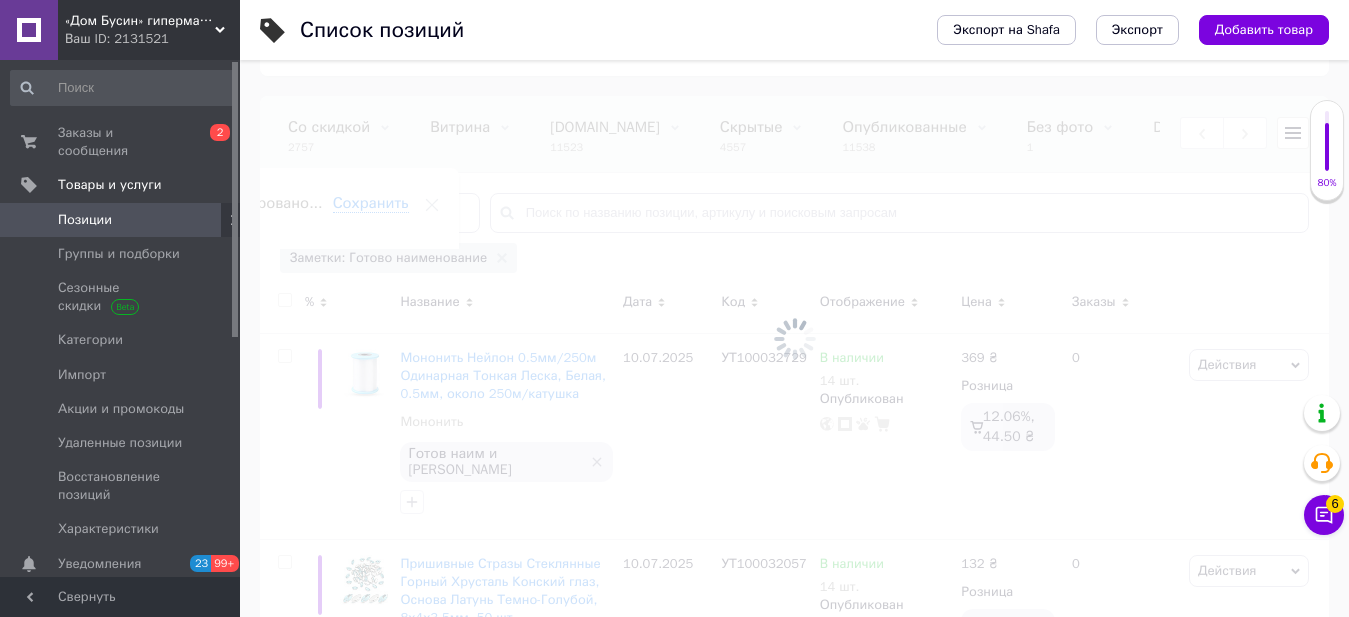 scroll, scrollTop: 0, scrollLeft: 360, axis: horizontal 